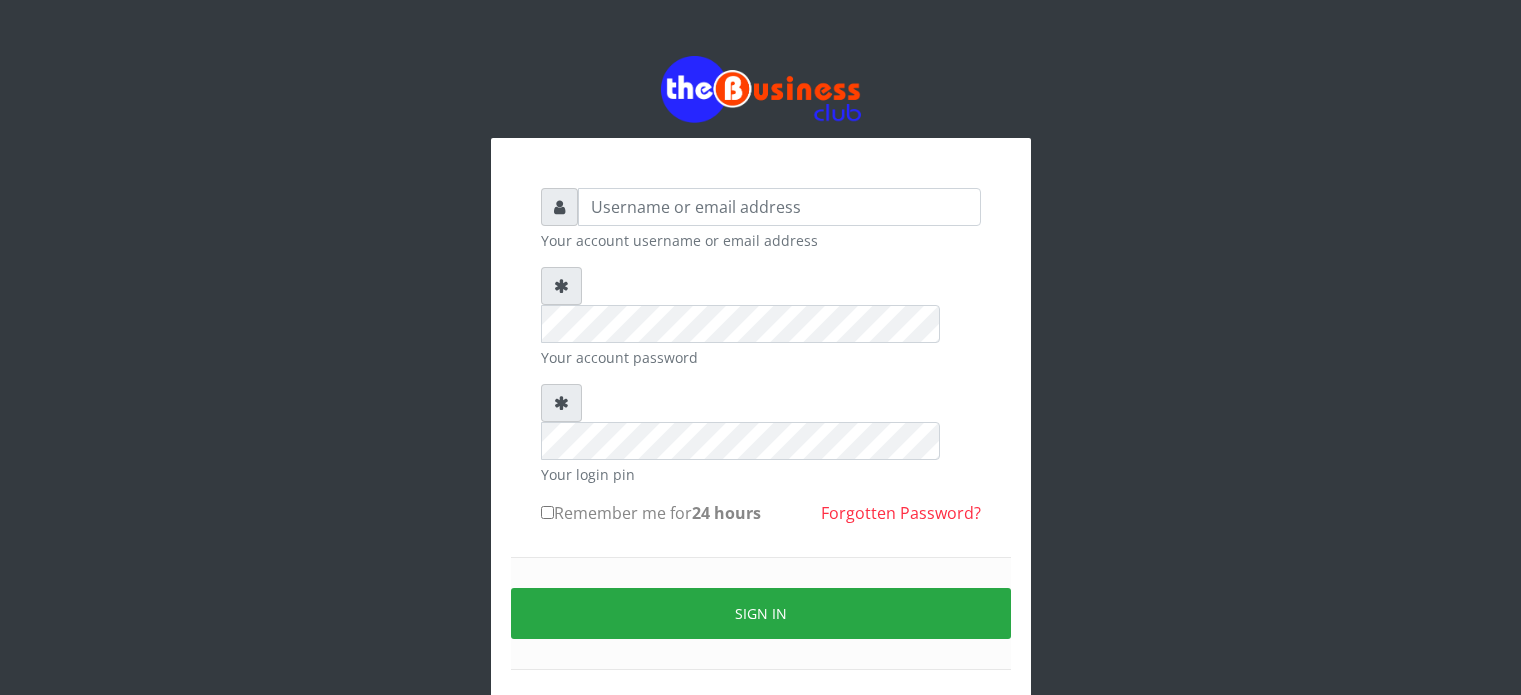 scroll, scrollTop: 0, scrollLeft: 0, axis: both 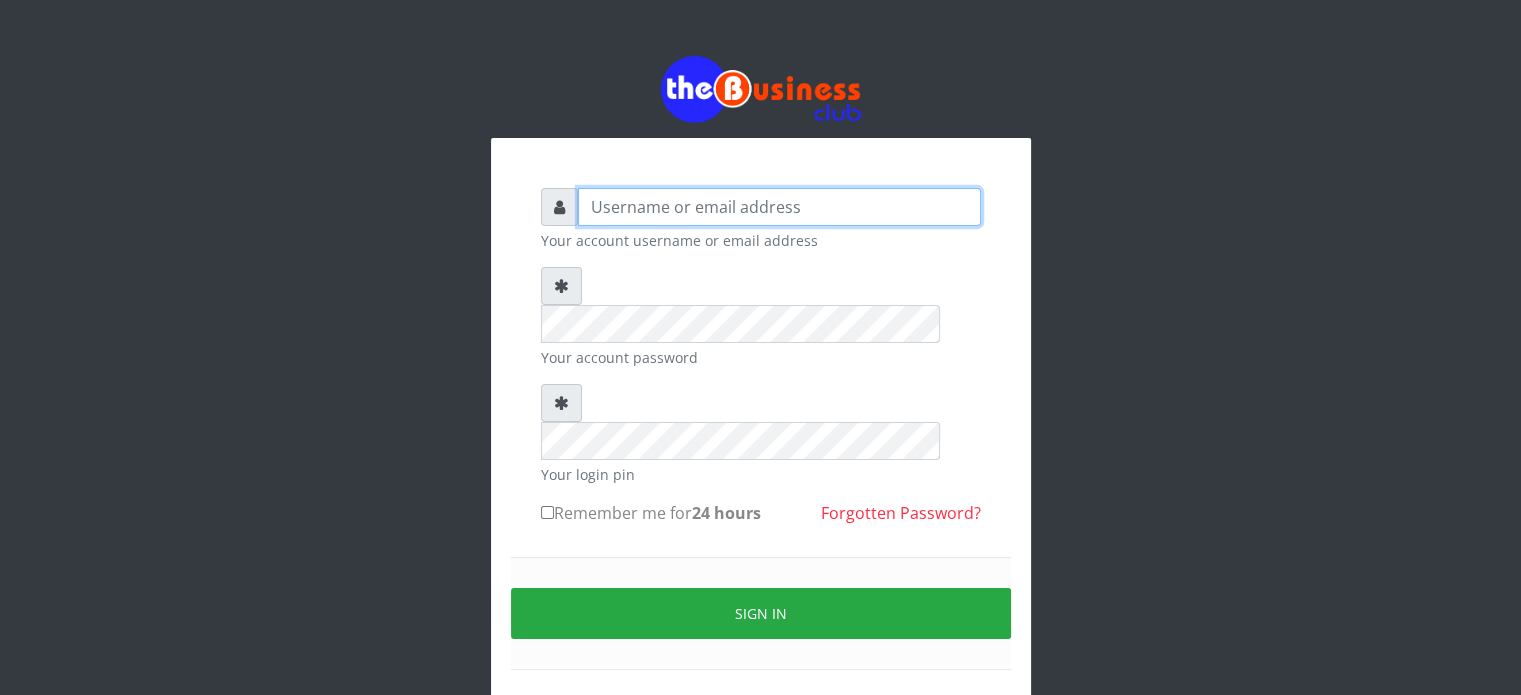 click at bounding box center (779, 207) 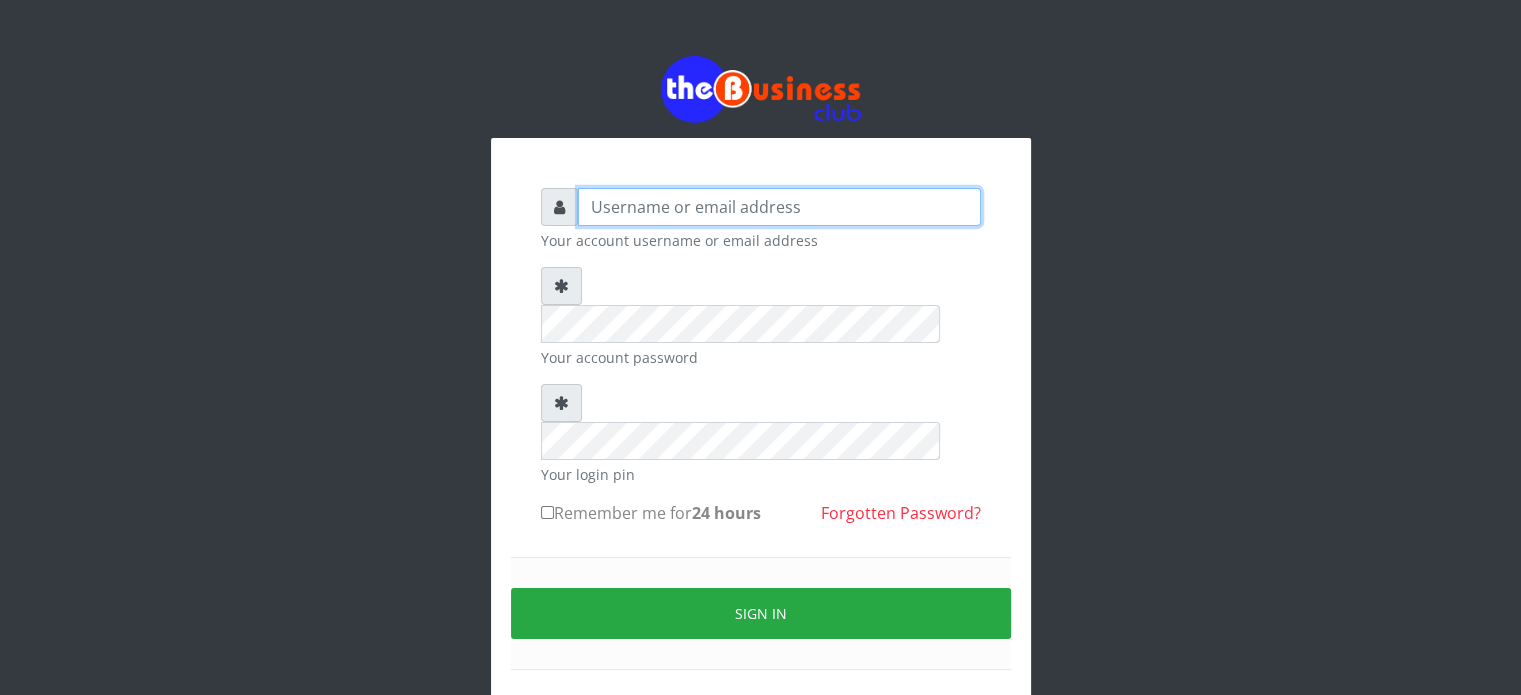 type on "[MEDICAL_DATA]" 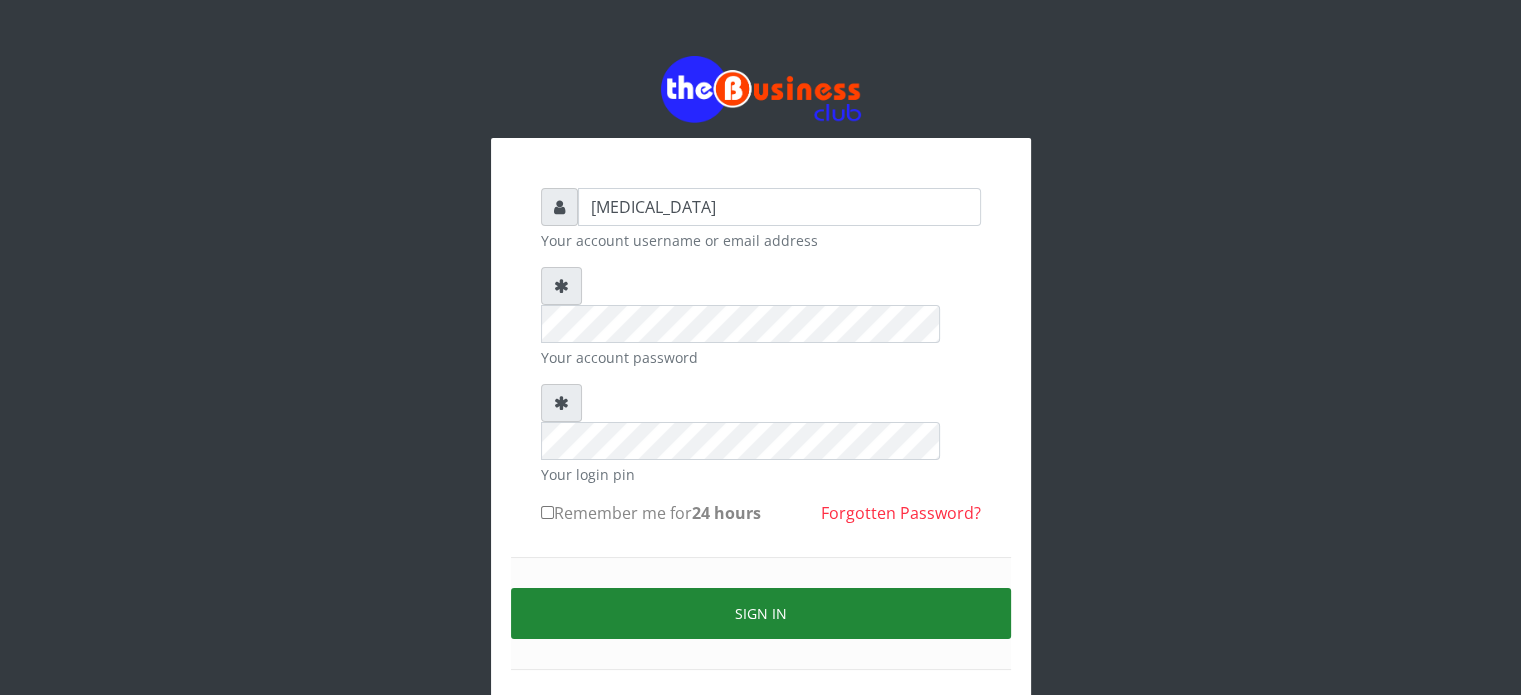 click on "Sign in" at bounding box center [761, 613] 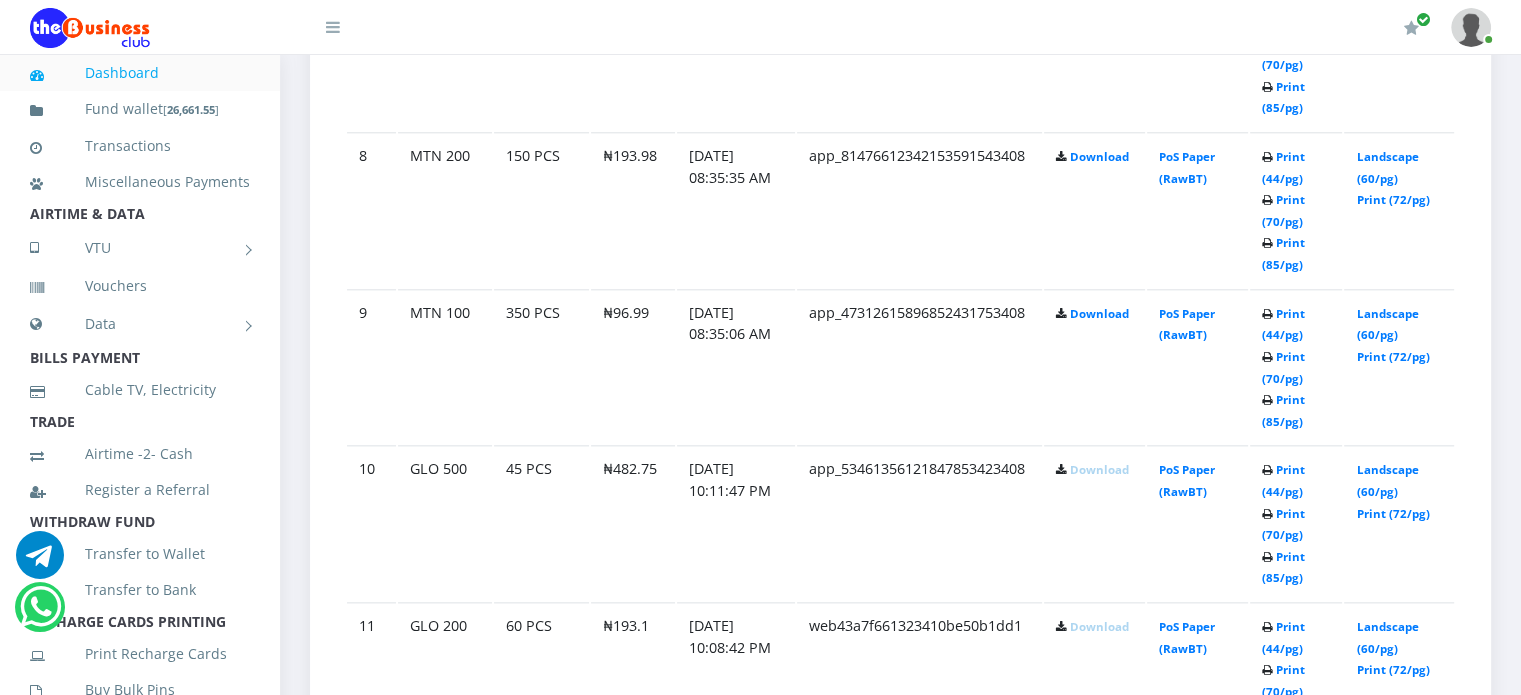 scroll, scrollTop: 2219, scrollLeft: 0, axis: vertical 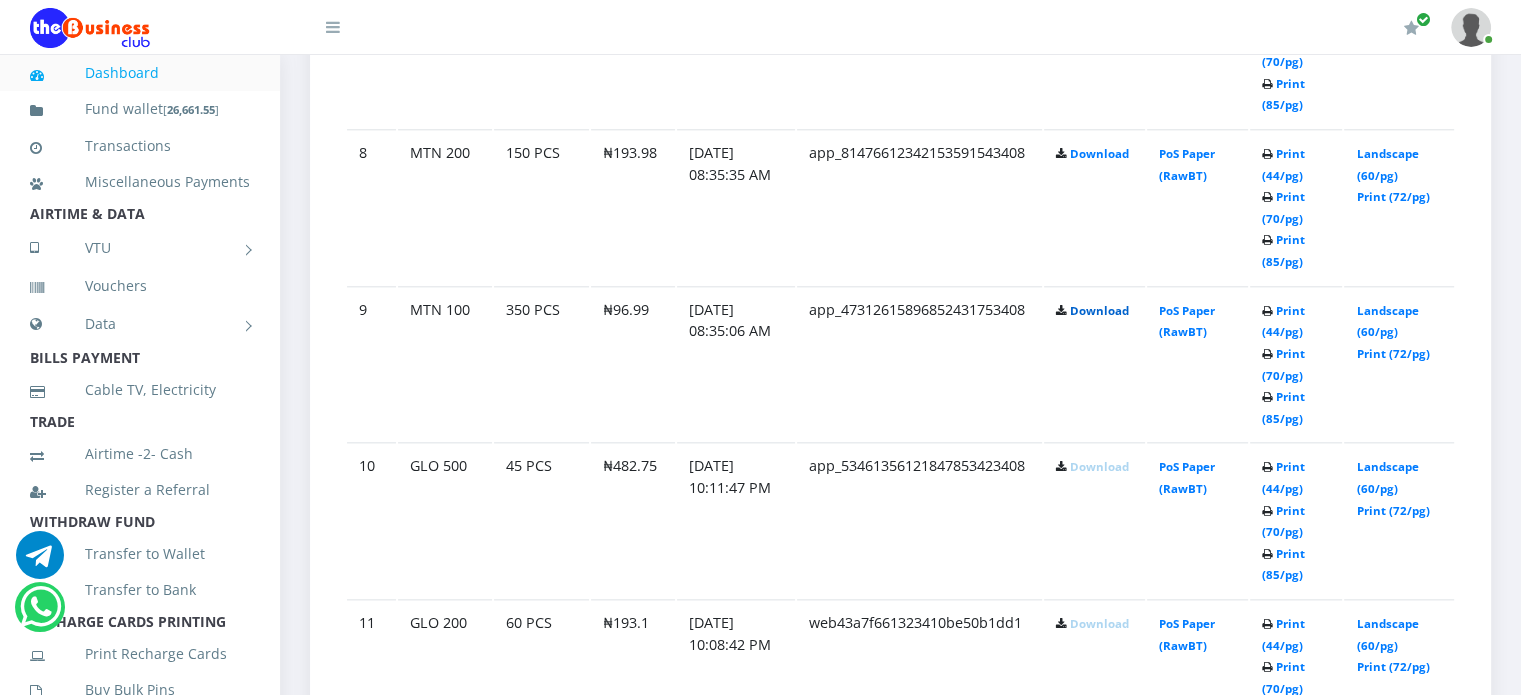 click on "Download" at bounding box center [1099, 310] 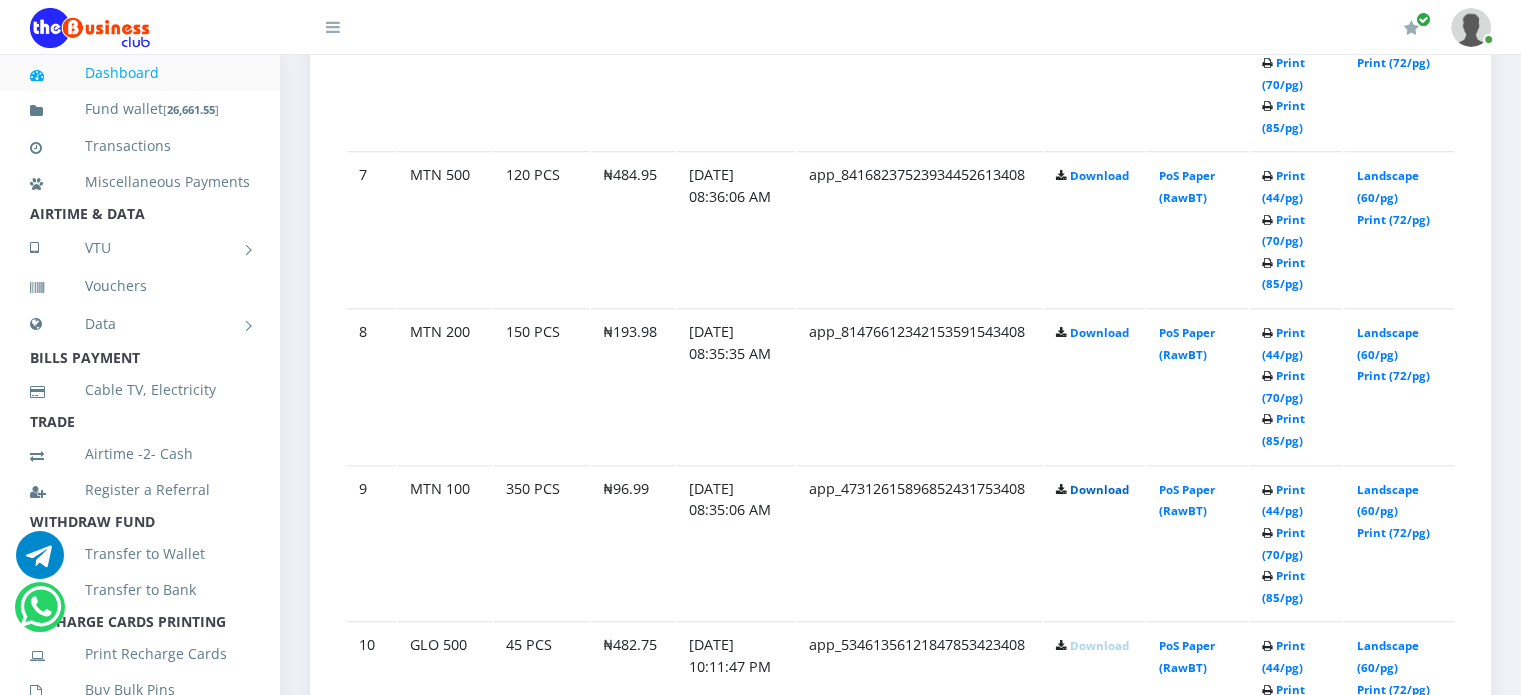 scroll, scrollTop: 2003, scrollLeft: 0, axis: vertical 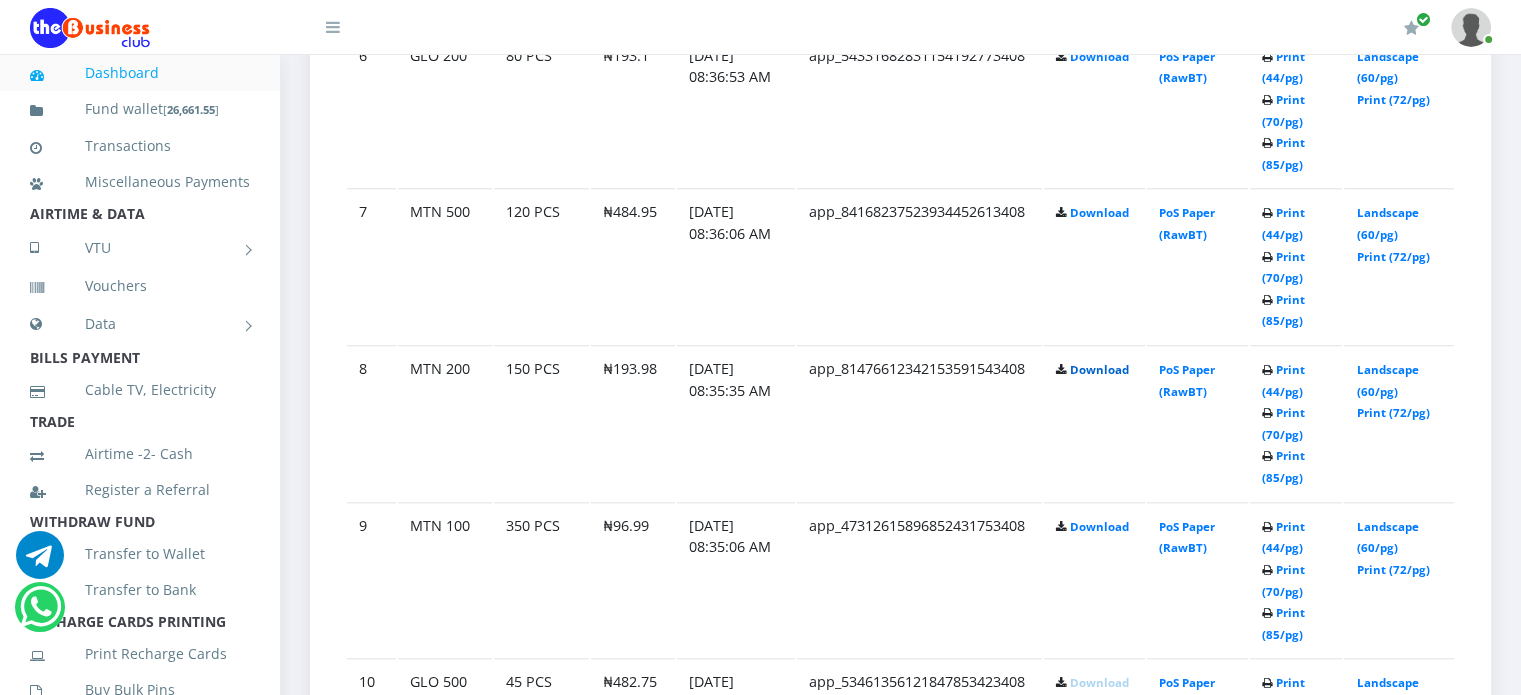 click on "Download" at bounding box center [1099, 369] 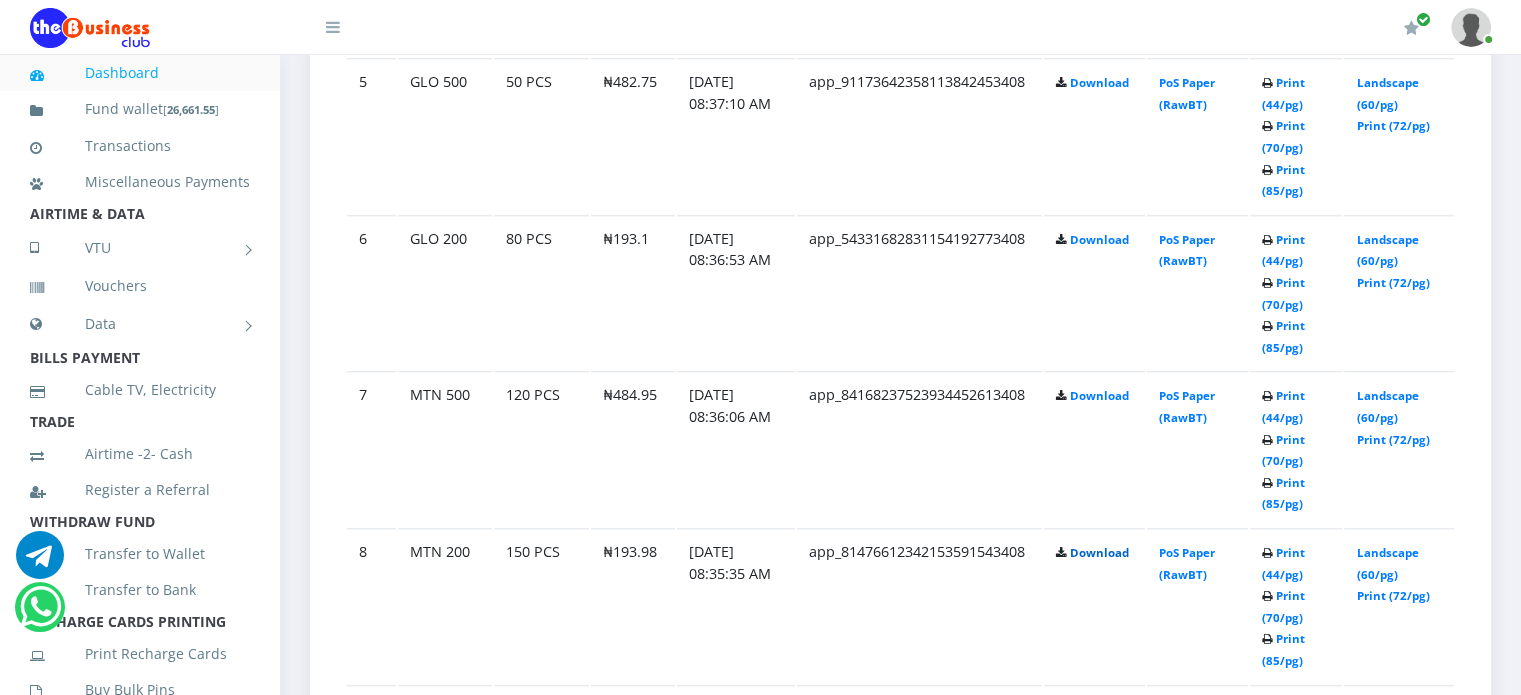 scroll, scrollTop: 1819, scrollLeft: 0, axis: vertical 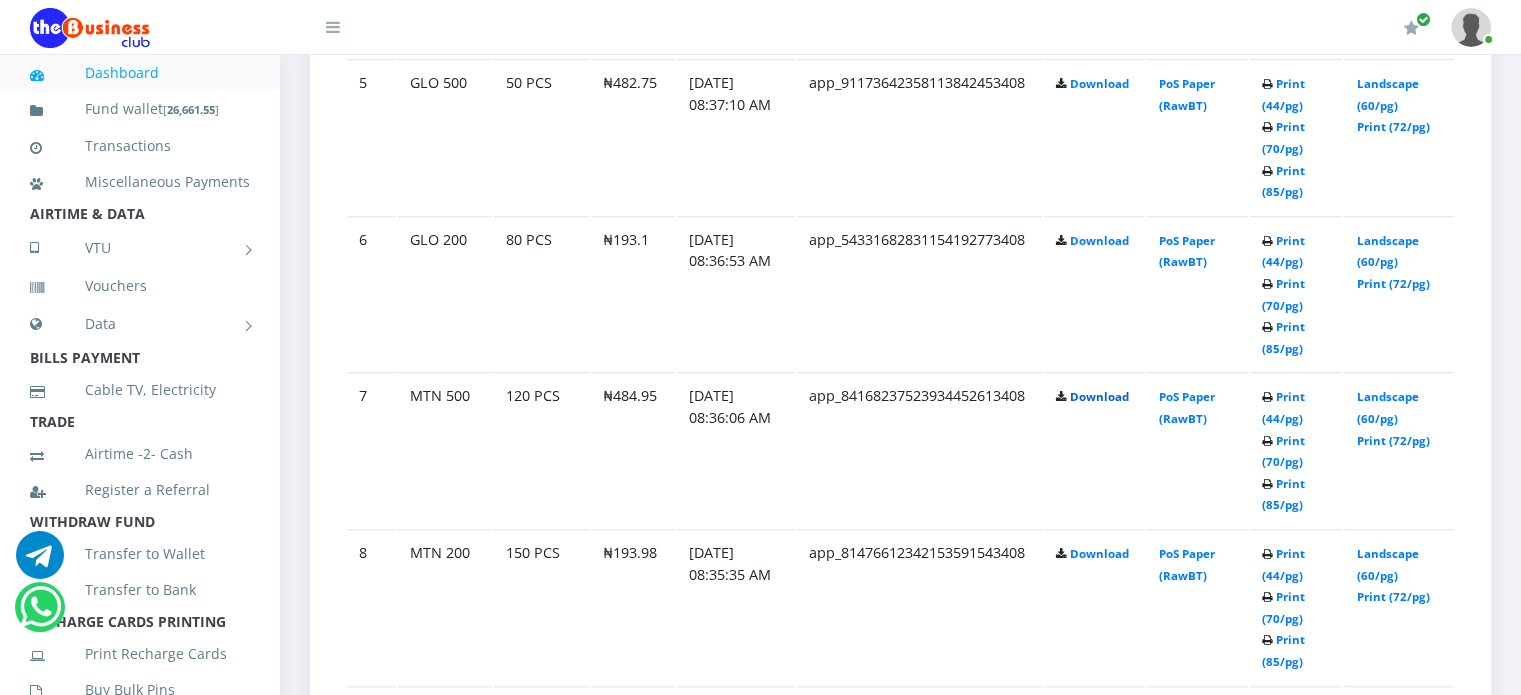 click on "Download" at bounding box center (1099, 396) 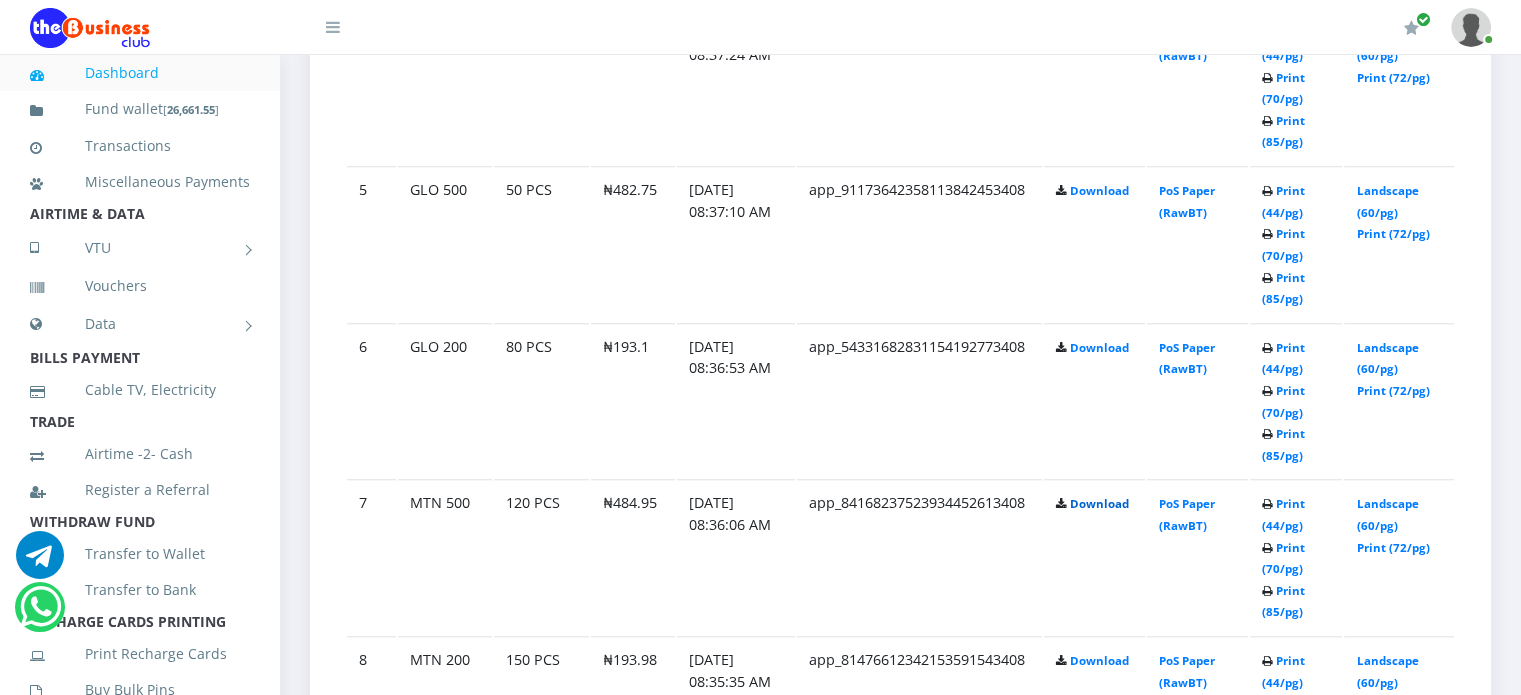 scroll, scrollTop: 1712, scrollLeft: 0, axis: vertical 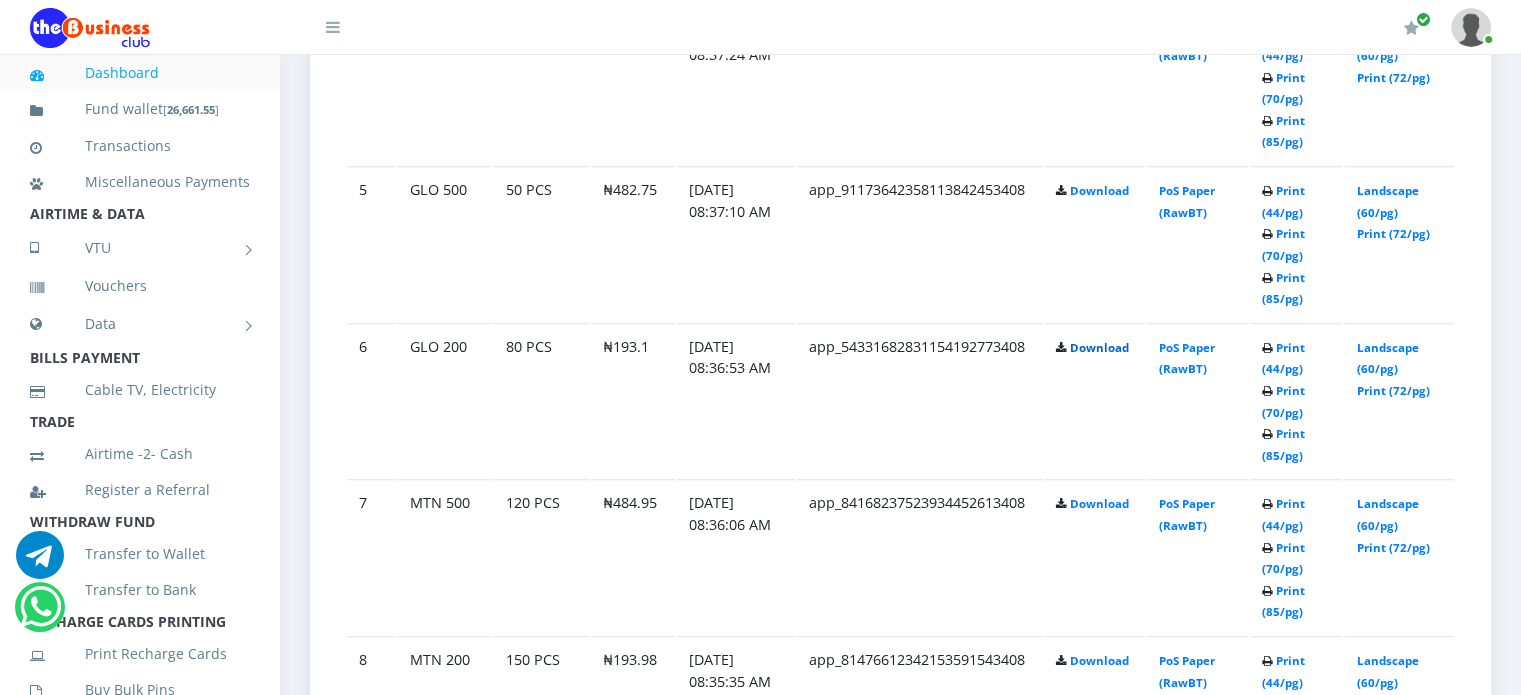 click on "Download" at bounding box center [1099, 347] 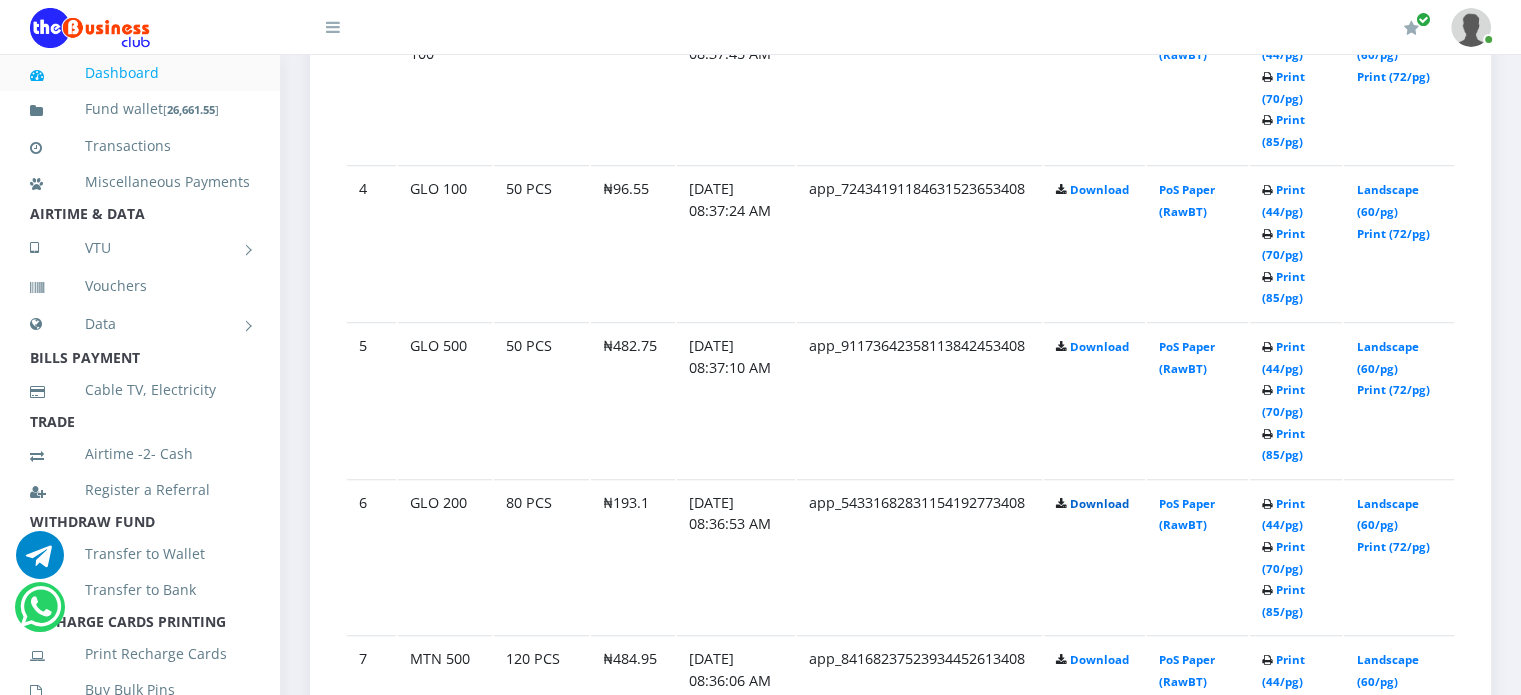scroll, scrollTop: 1552, scrollLeft: 0, axis: vertical 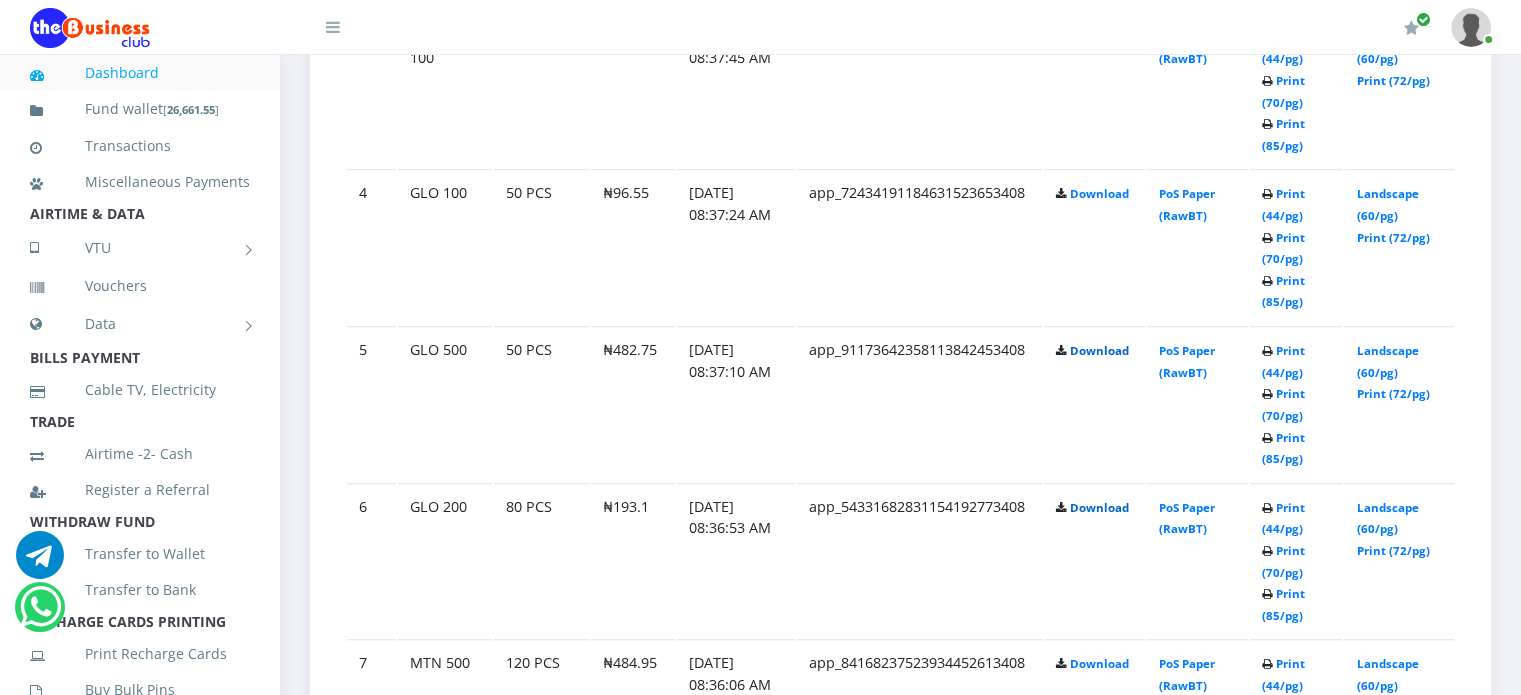 click on "Download" at bounding box center [1099, 350] 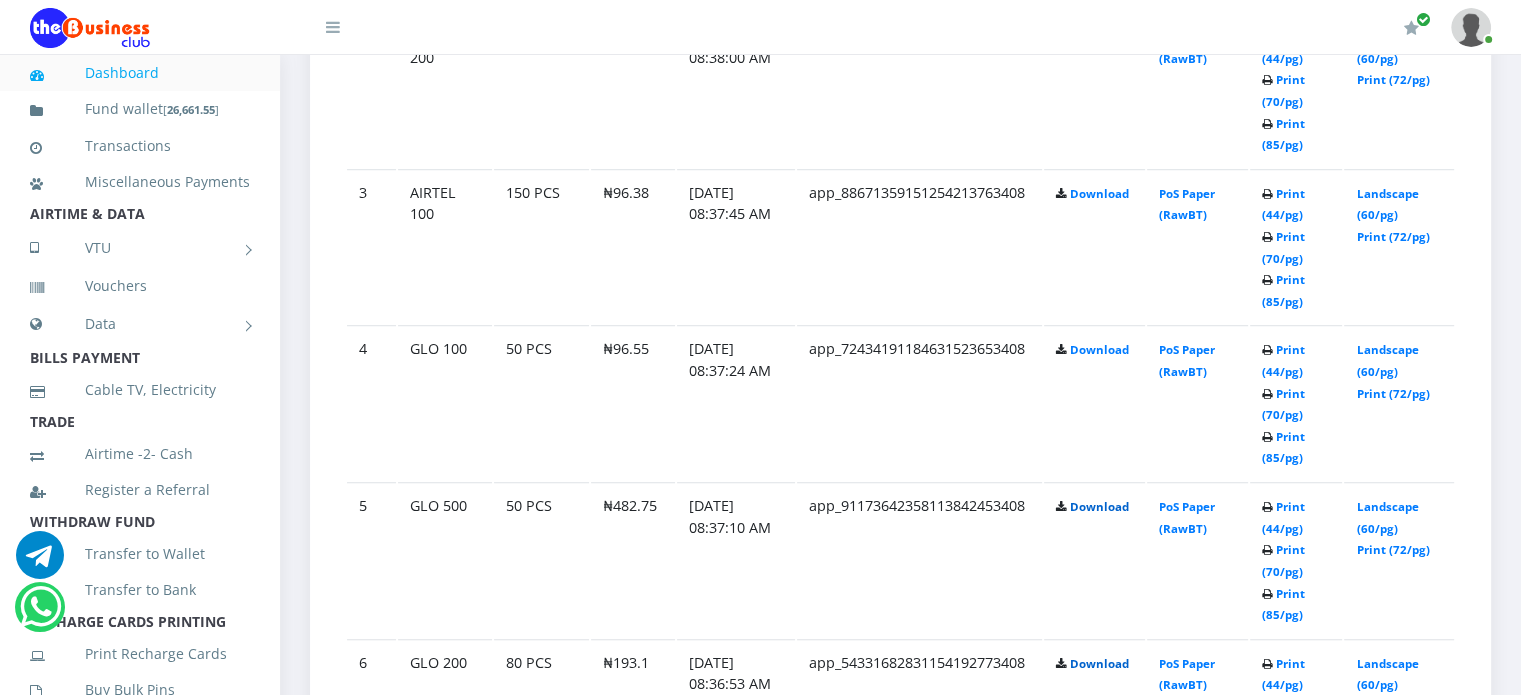 scroll, scrollTop: 1396, scrollLeft: 0, axis: vertical 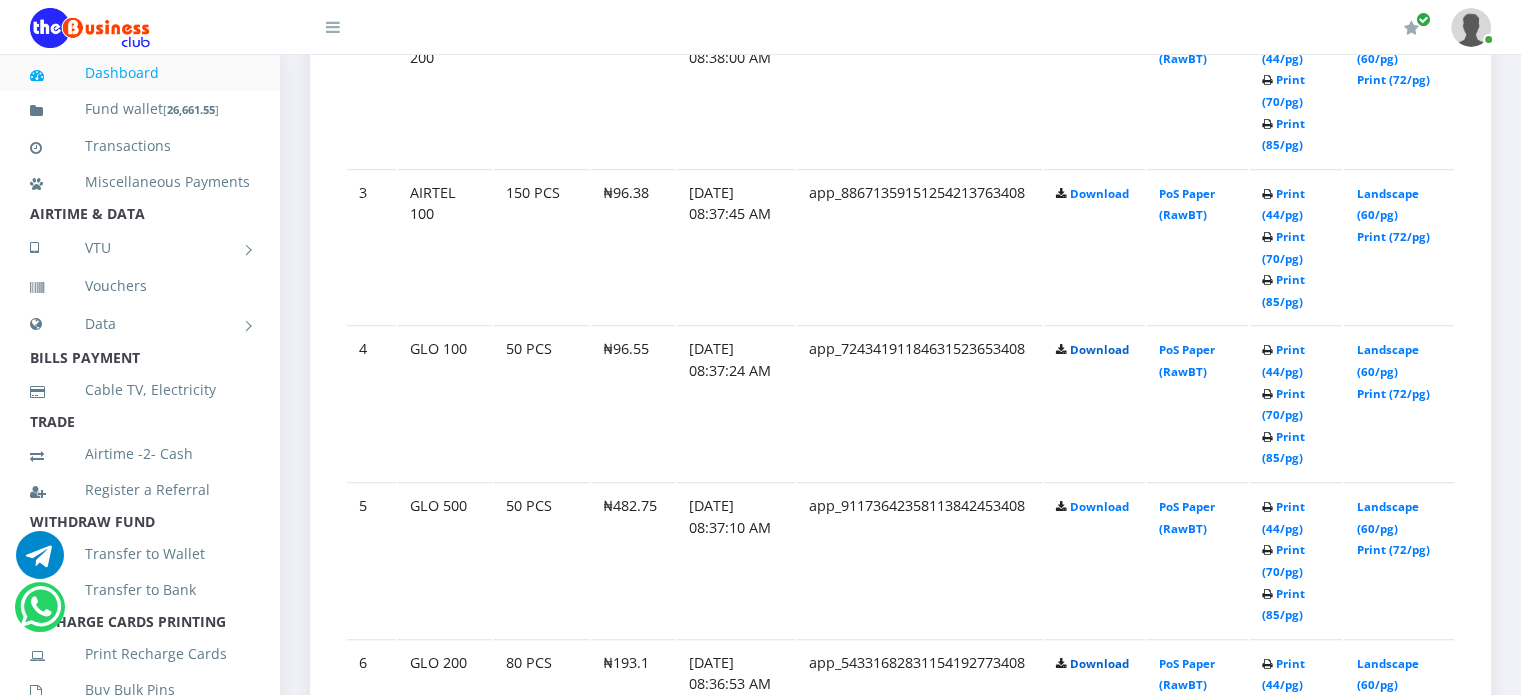 click on "Download" at bounding box center (1099, 349) 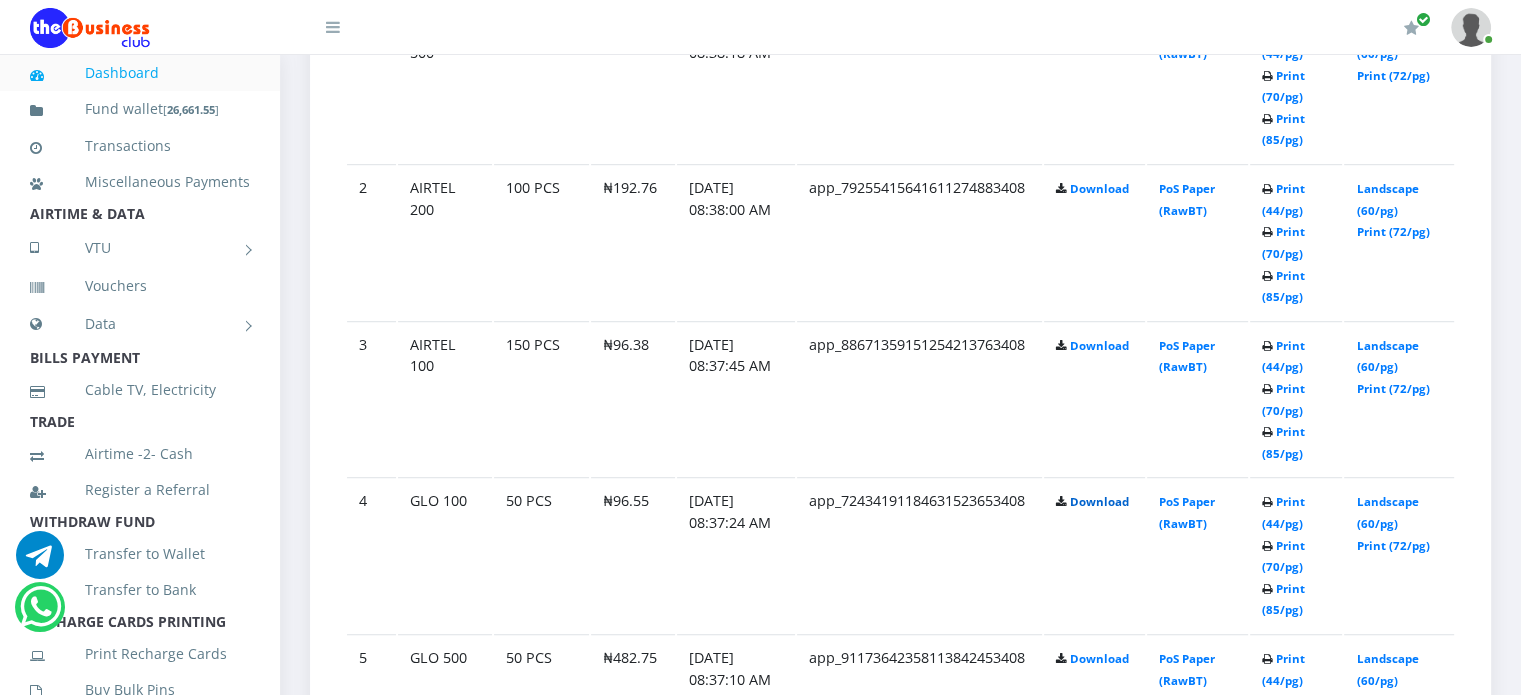 scroll, scrollTop: 1240, scrollLeft: 0, axis: vertical 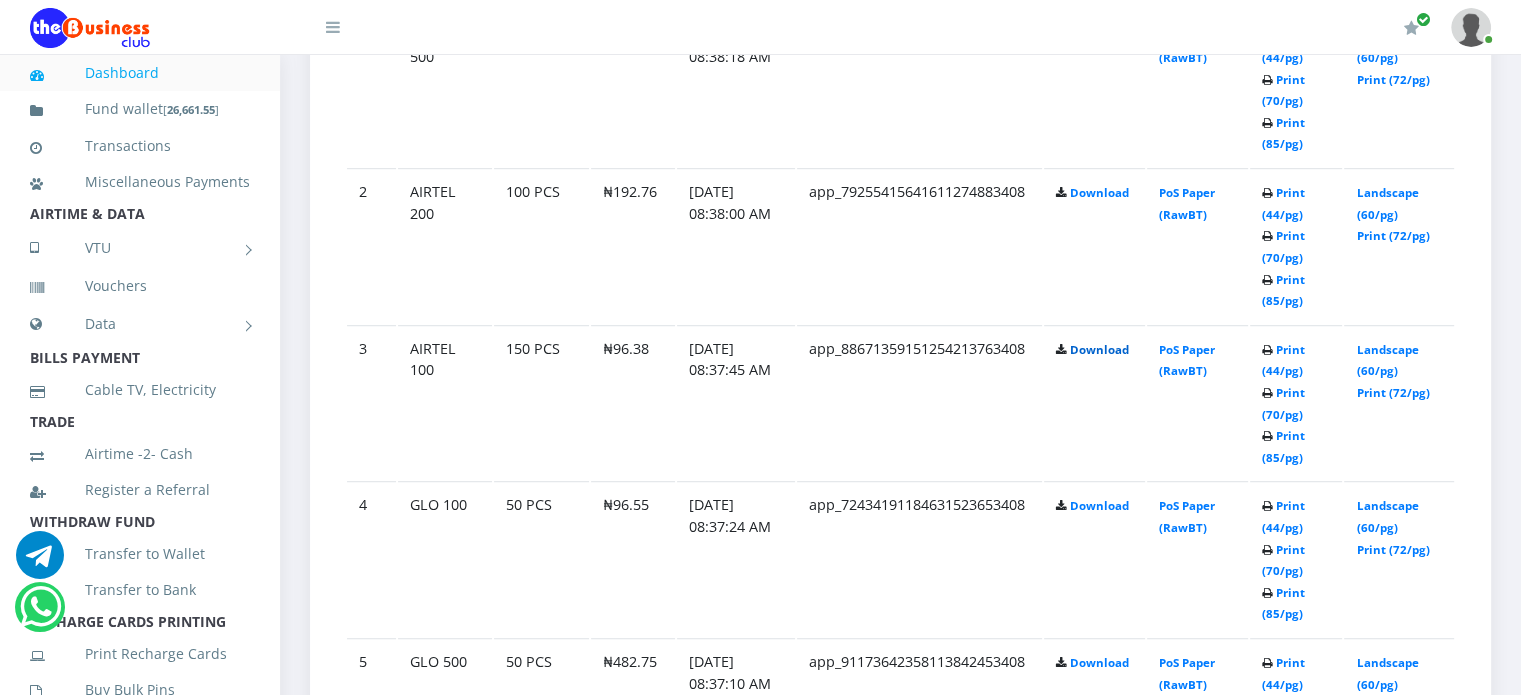 click on "Download" at bounding box center (1099, 349) 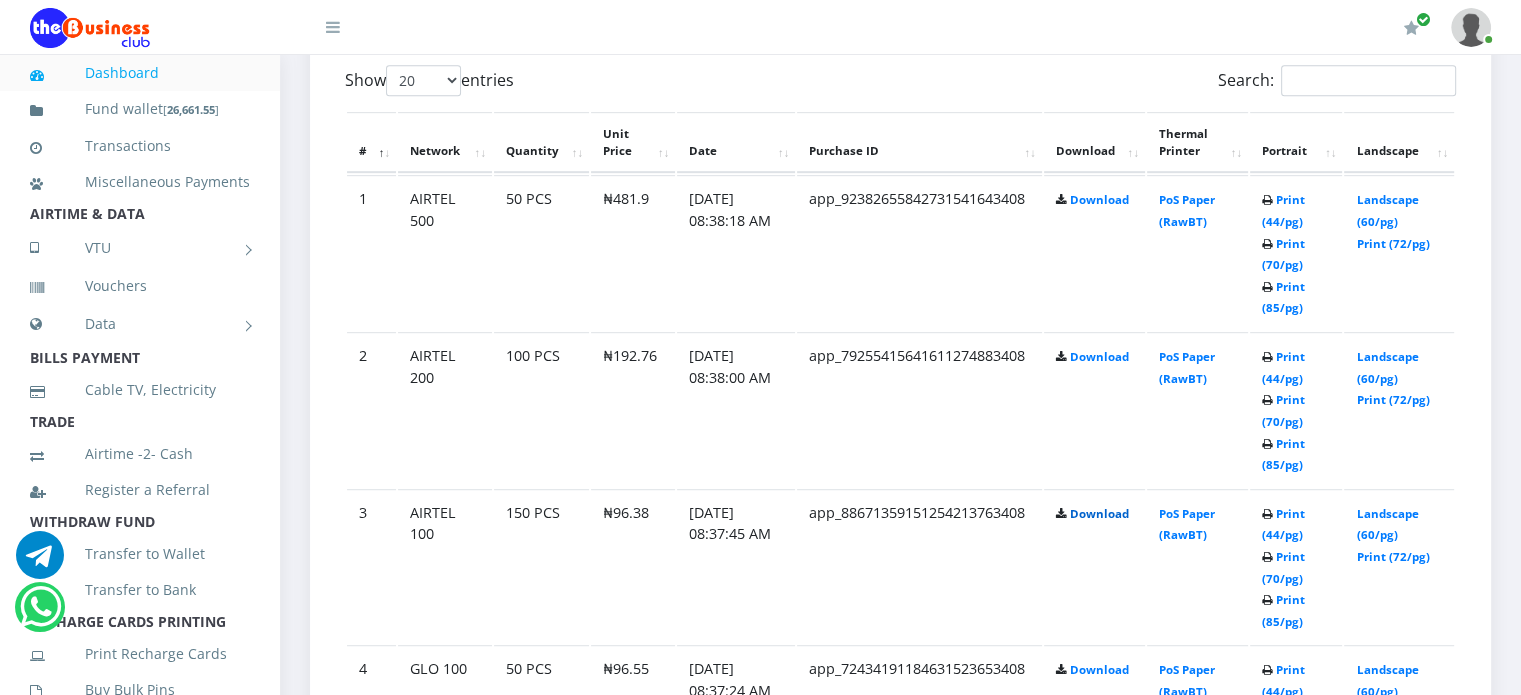 scroll, scrollTop: 1076, scrollLeft: 0, axis: vertical 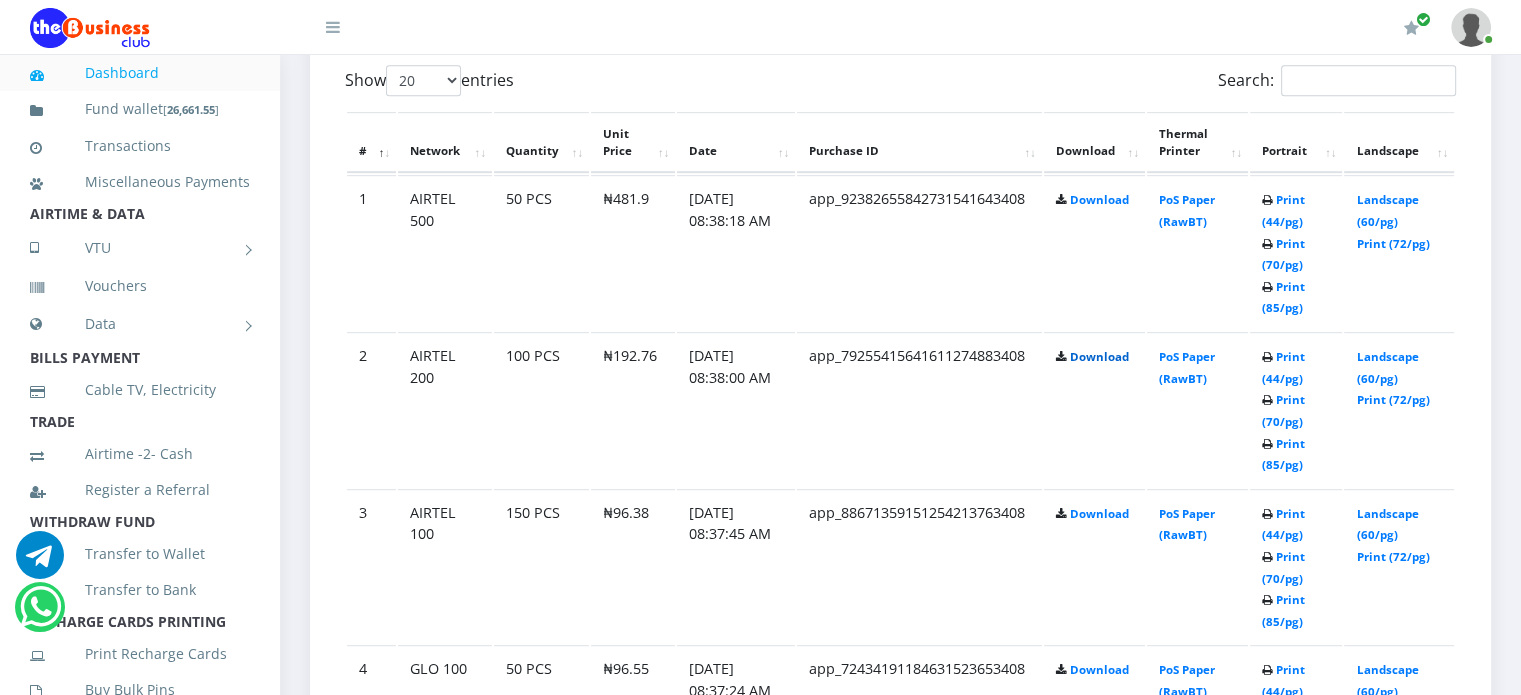 click on "Download" at bounding box center [1099, 356] 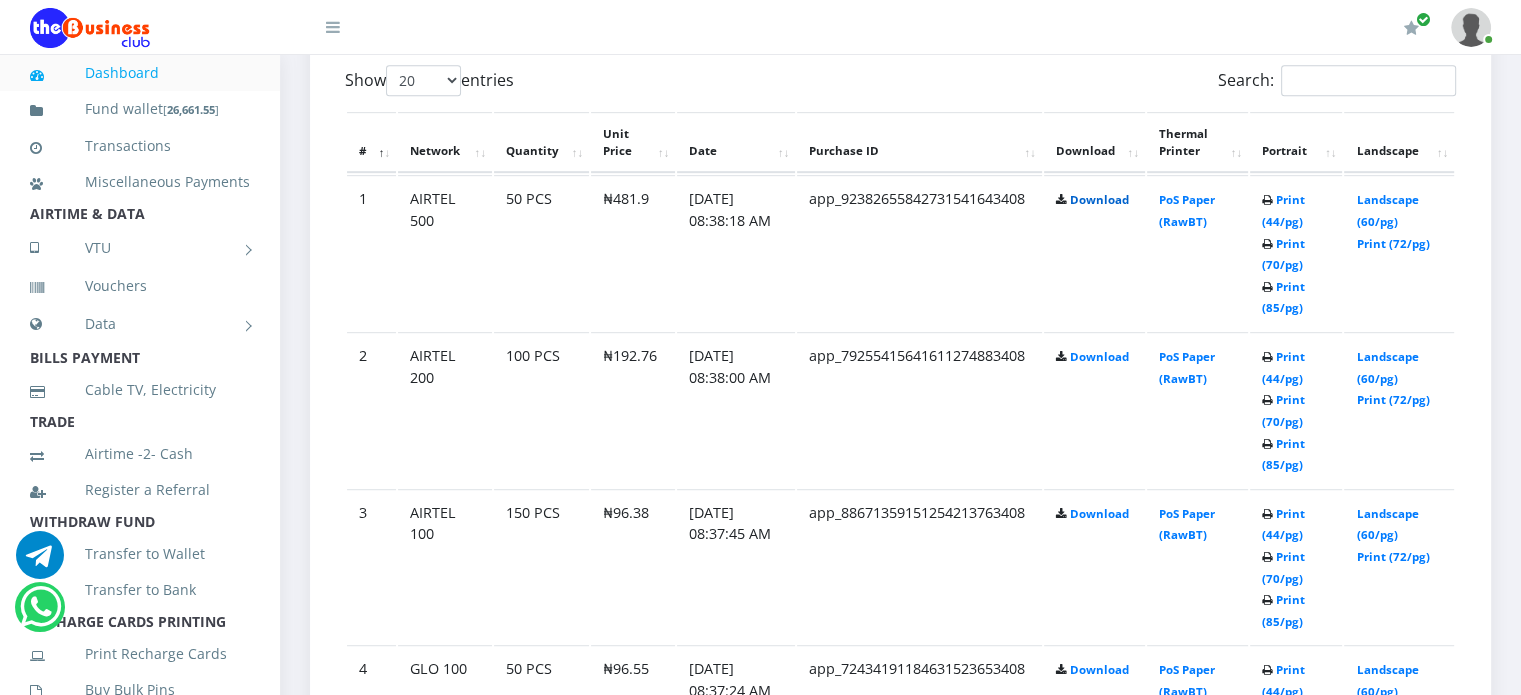 click on "Download" at bounding box center (1099, 199) 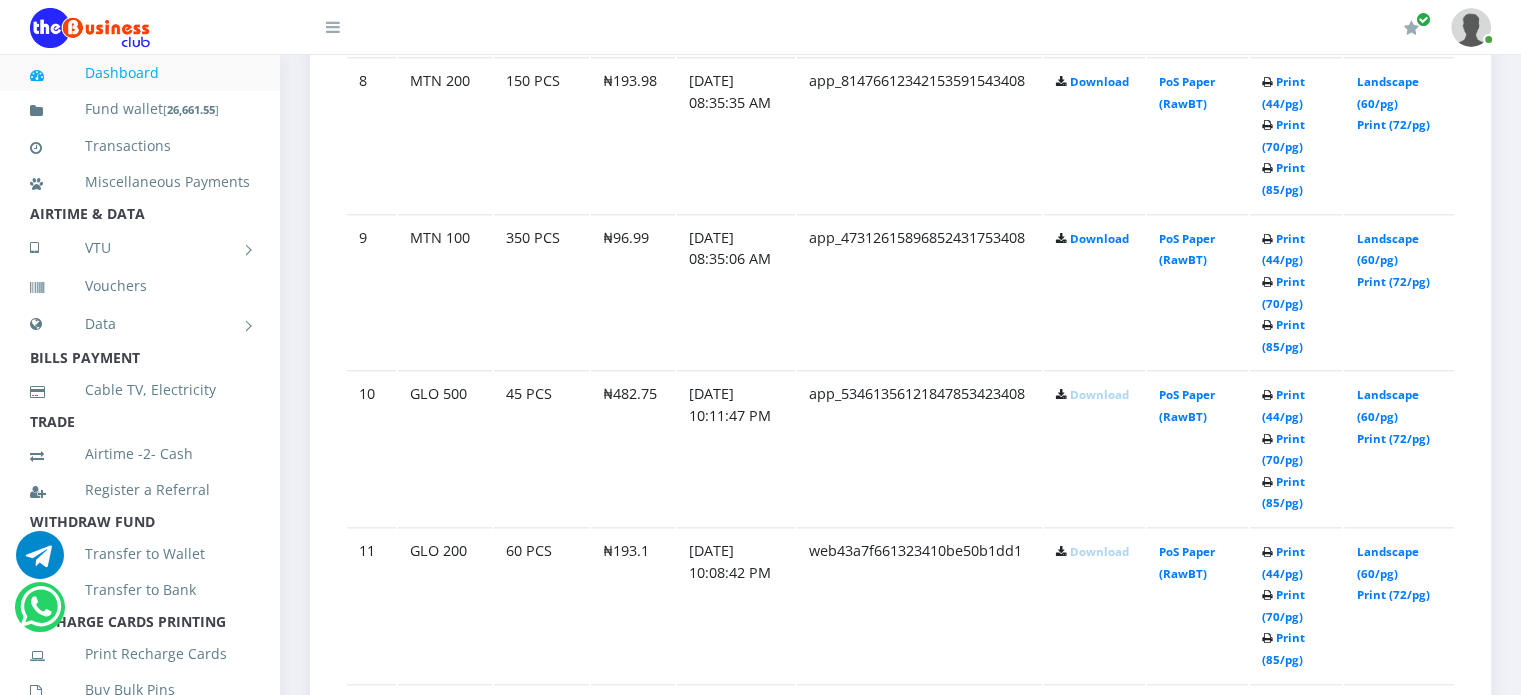 scroll, scrollTop: 2292, scrollLeft: 0, axis: vertical 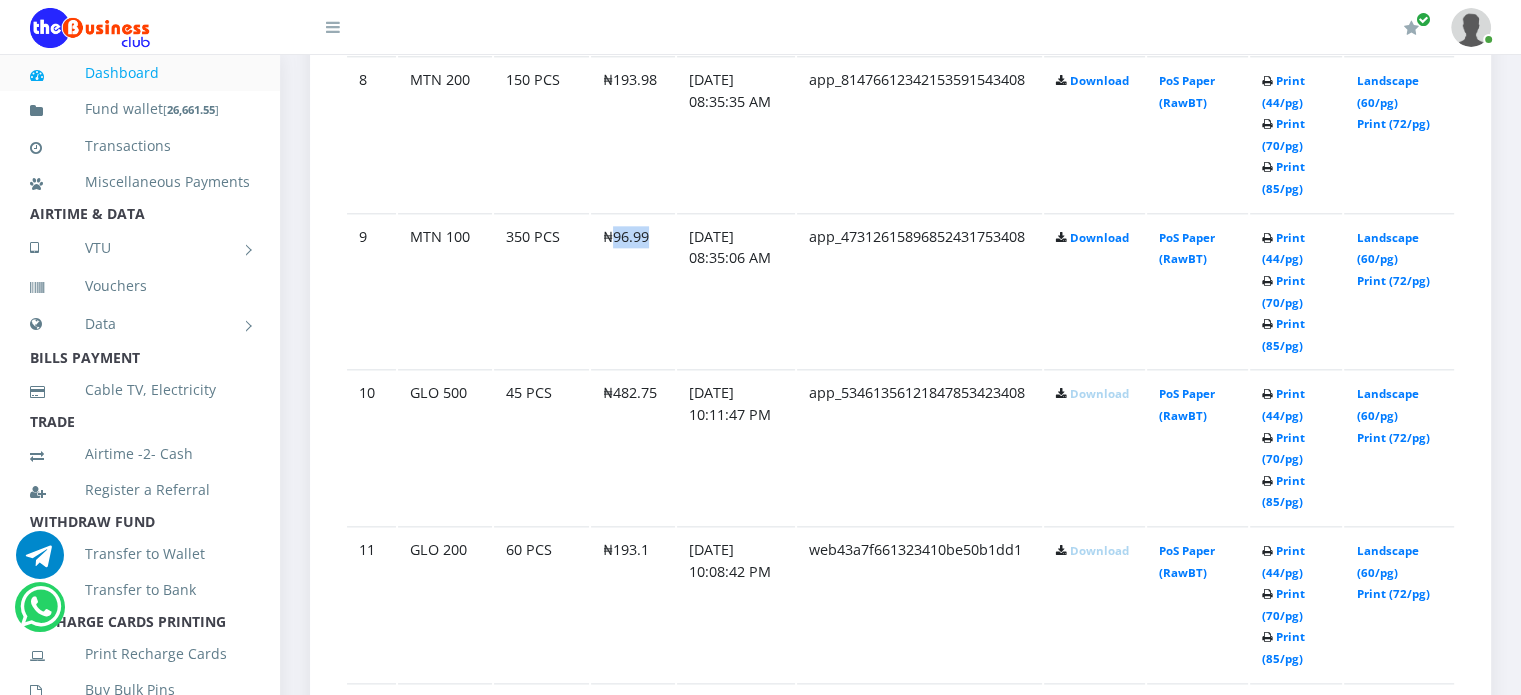 drag, startPoint x: 608, startPoint y: 257, endPoint x: 649, endPoint y: 258, distance: 41.01219 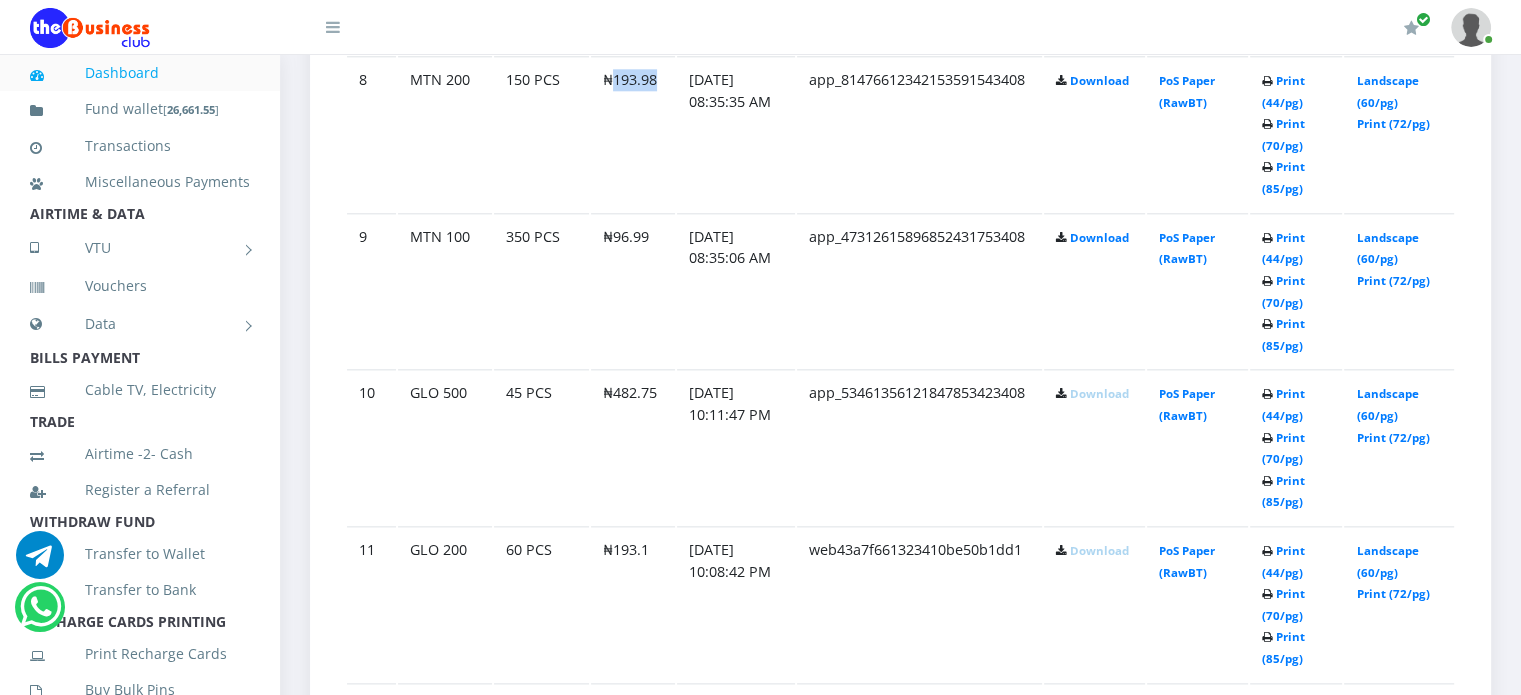 drag, startPoint x: 612, startPoint y: 96, endPoint x: 672, endPoint y: 92, distance: 60.133186 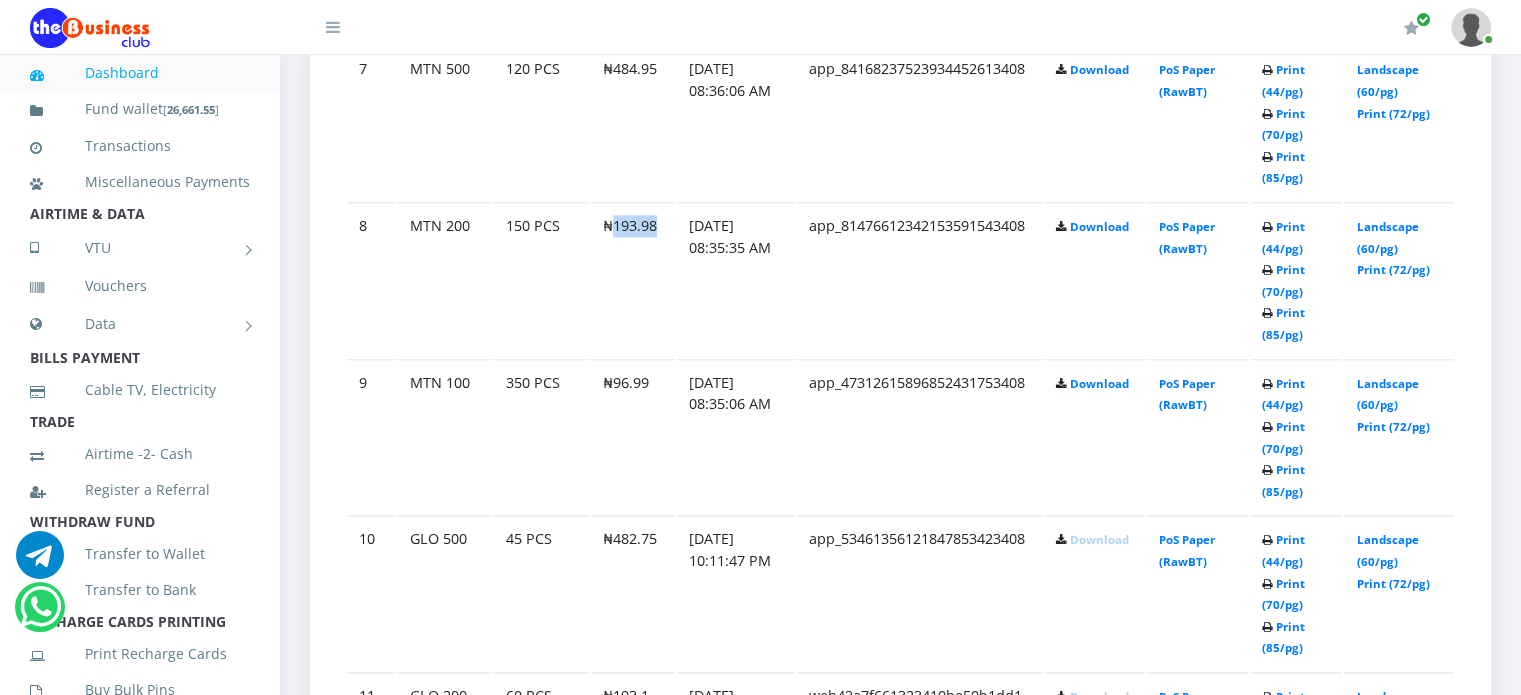 scroll, scrollTop: 2136, scrollLeft: 0, axis: vertical 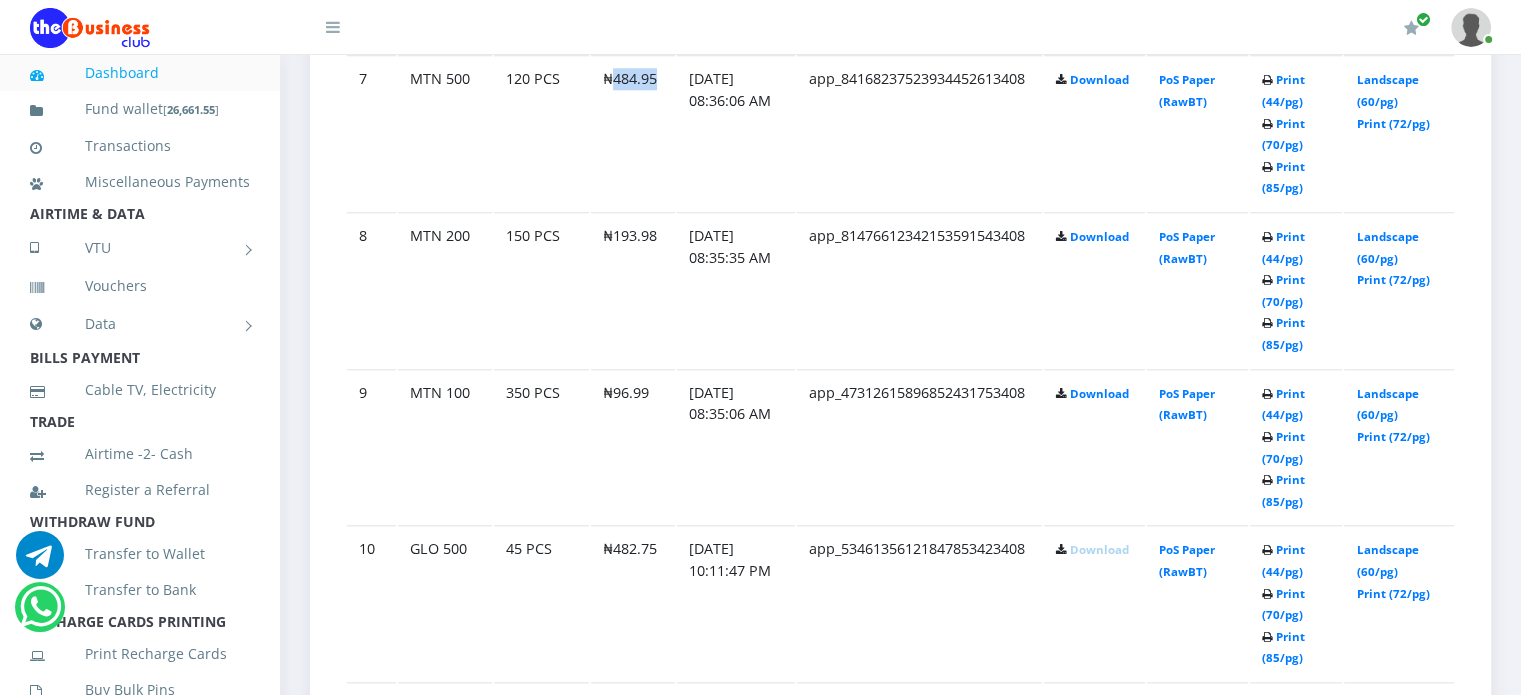 drag, startPoint x: 610, startPoint y: 93, endPoint x: 659, endPoint y: 95, distance: 49.0408 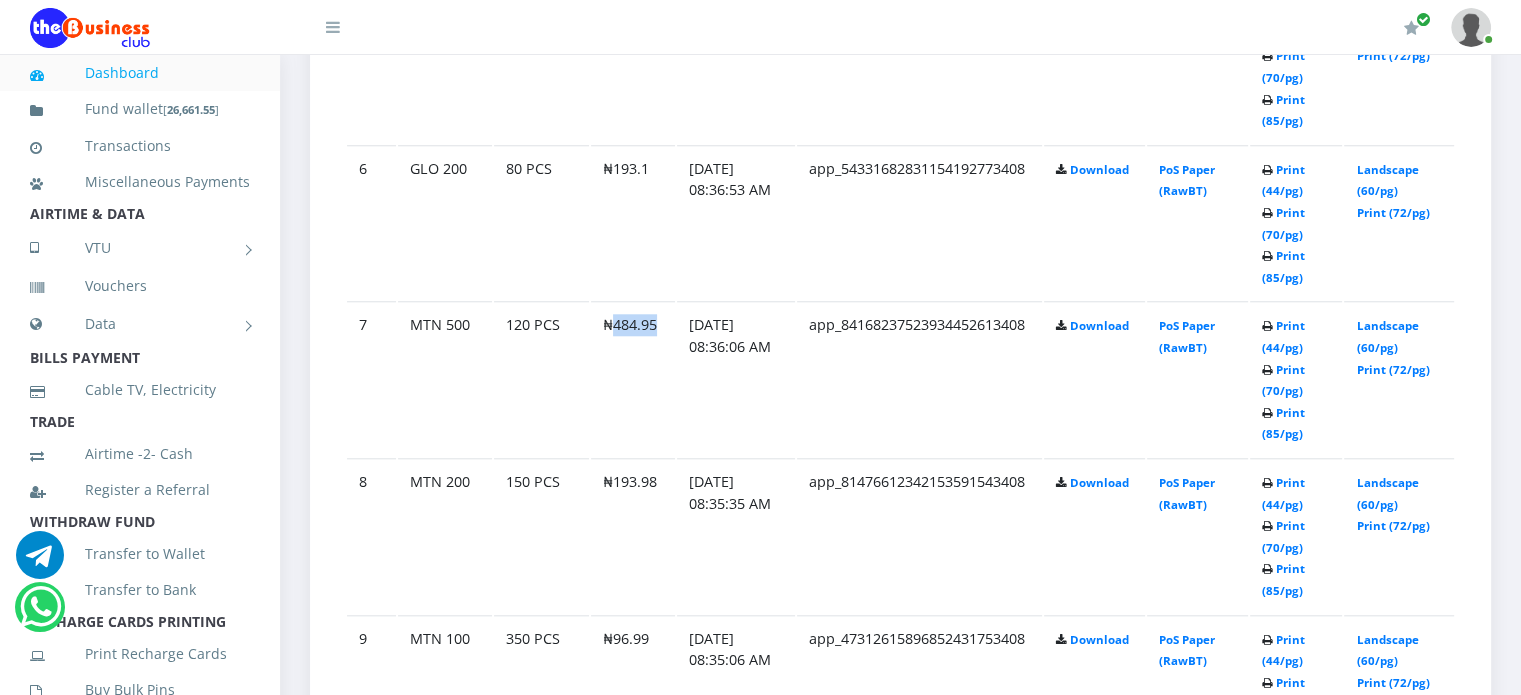 scroll, scrollTop: 1888, scrollLeft: 0, axis: vertical 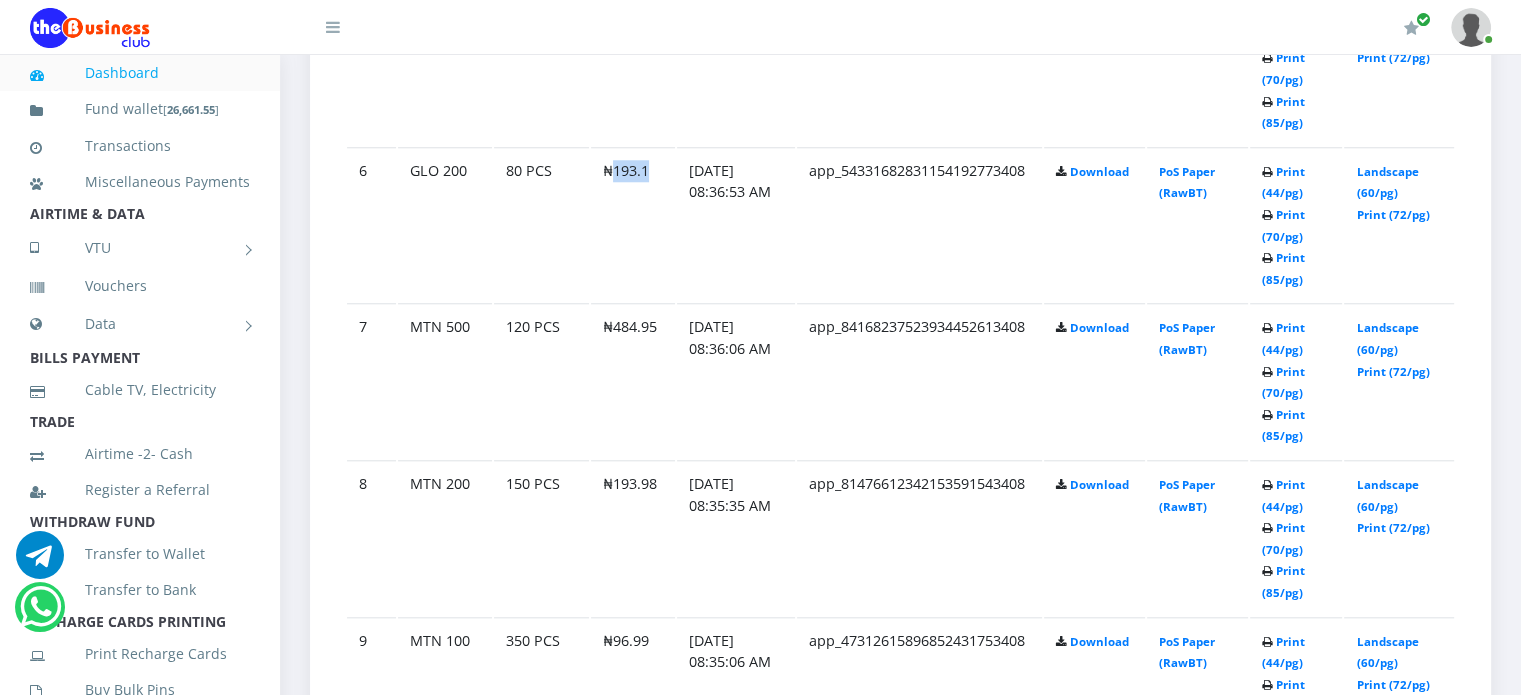 drag, startPoint x: 609, startPoint y: 182, endPoint x: 656, endPoint y: 187, distance: 47.26521 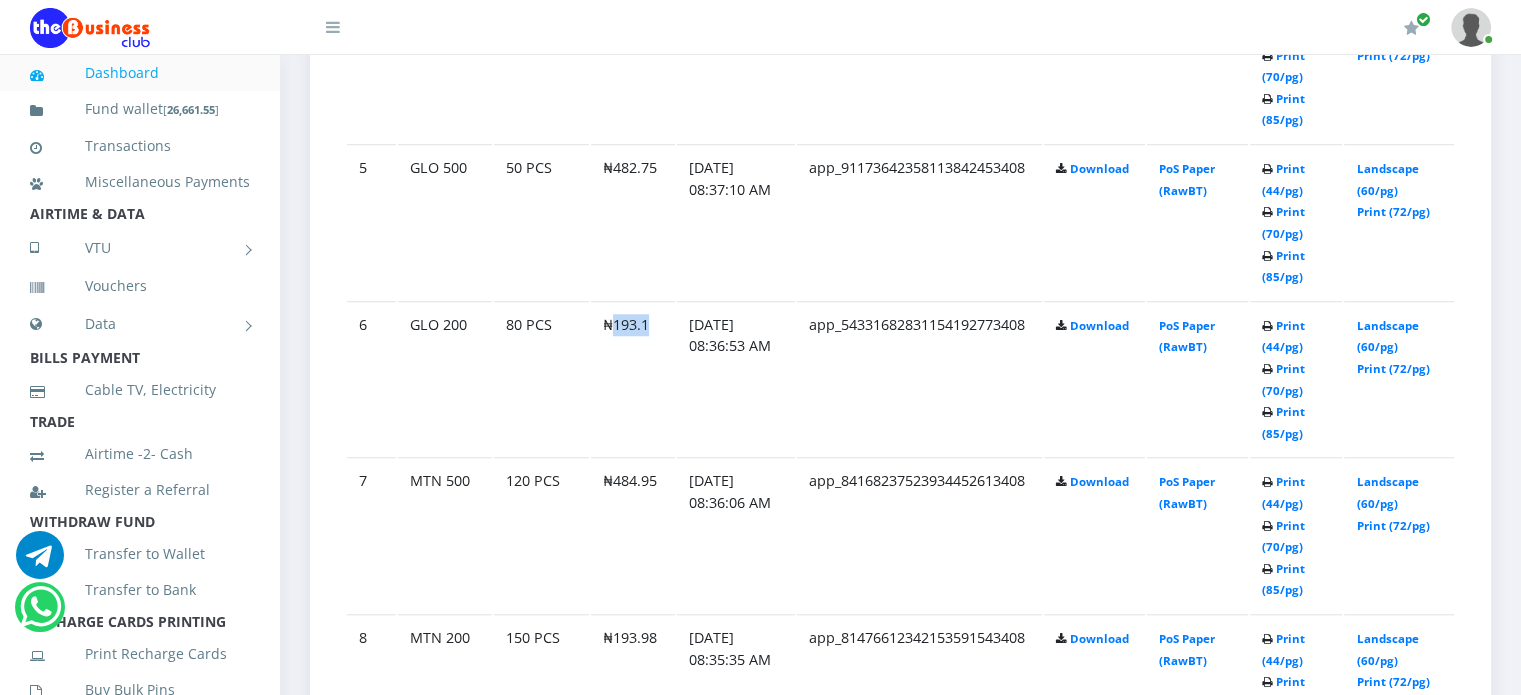 scroll, scrollTop: 1732, scrollLeft: 0, axis: vertical 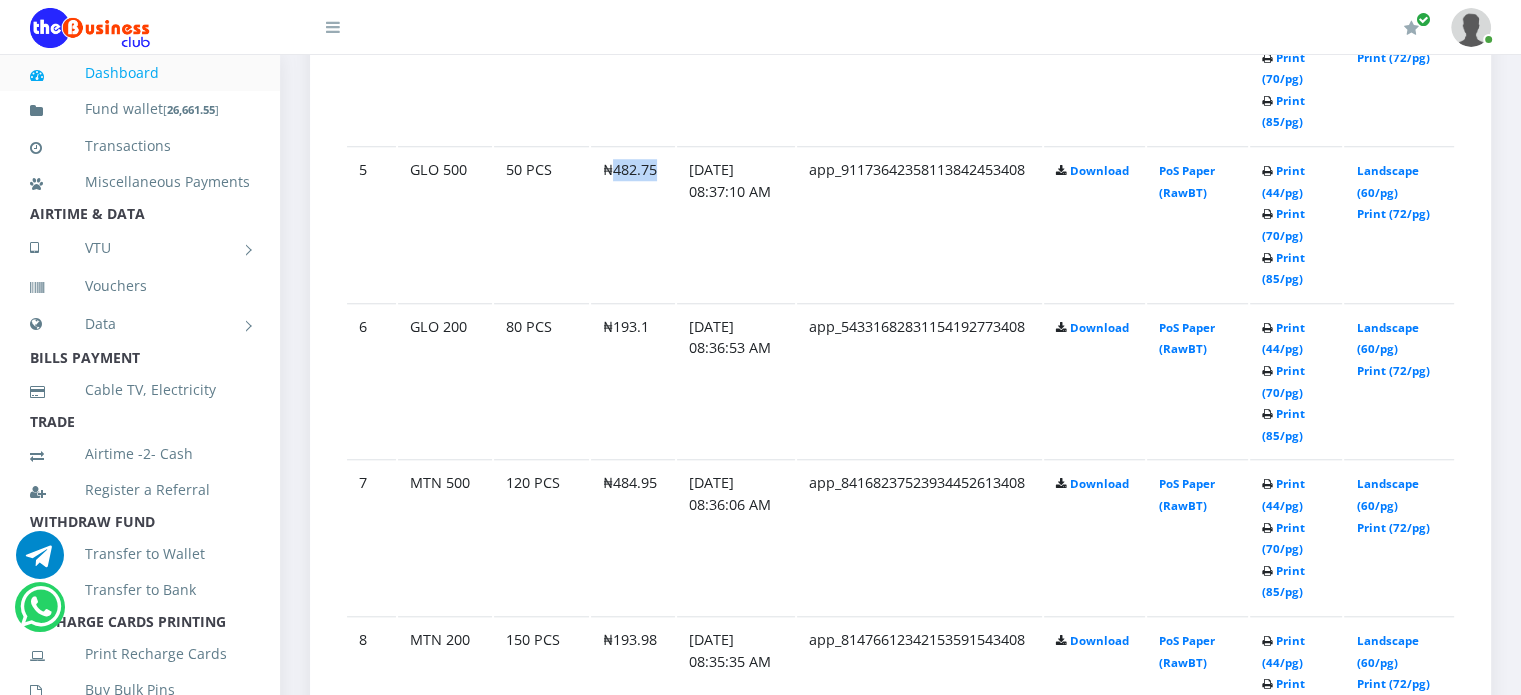 drag, startPoint x: 610, startPoint y: 186, endPoint x: 657, endPoint y: 189, distance: 47.095646 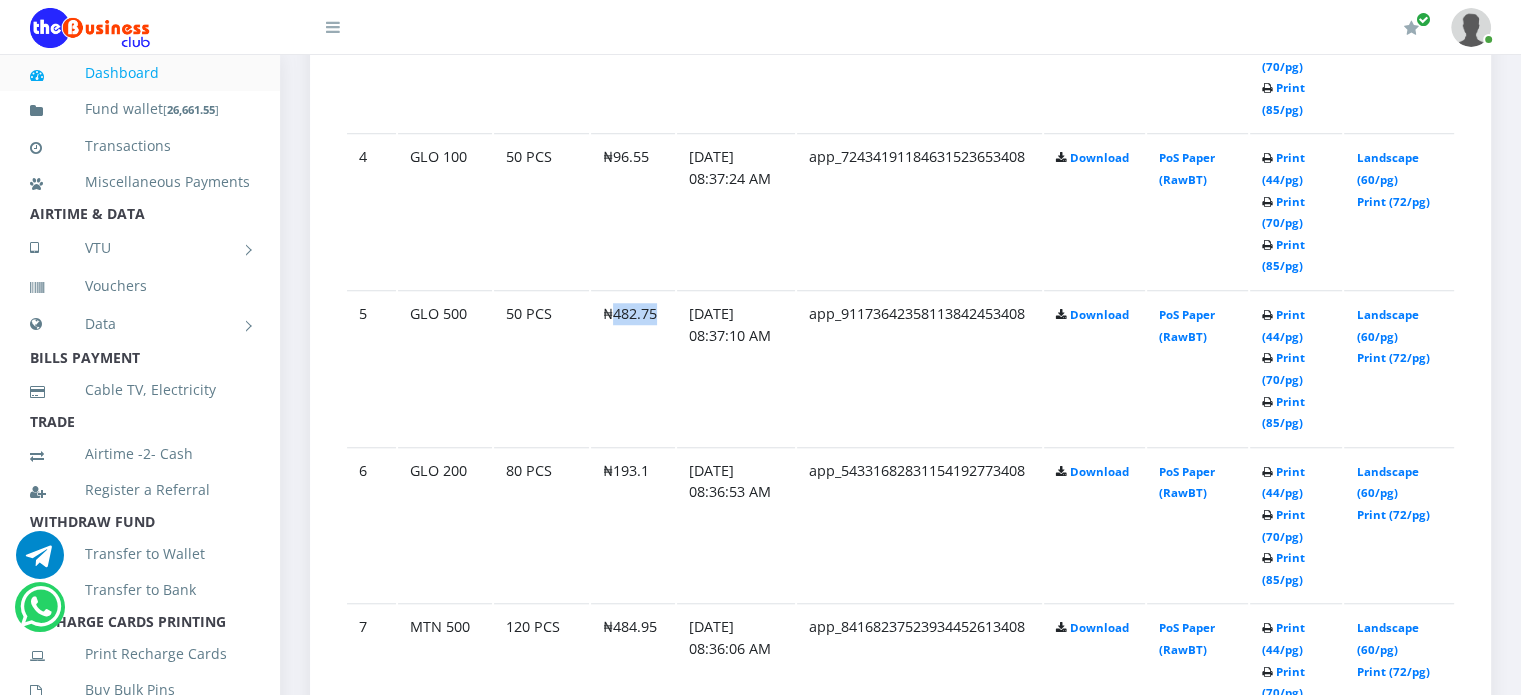 scroll, scrollTop: 1584, scrollLeft: 0, axis: vertical 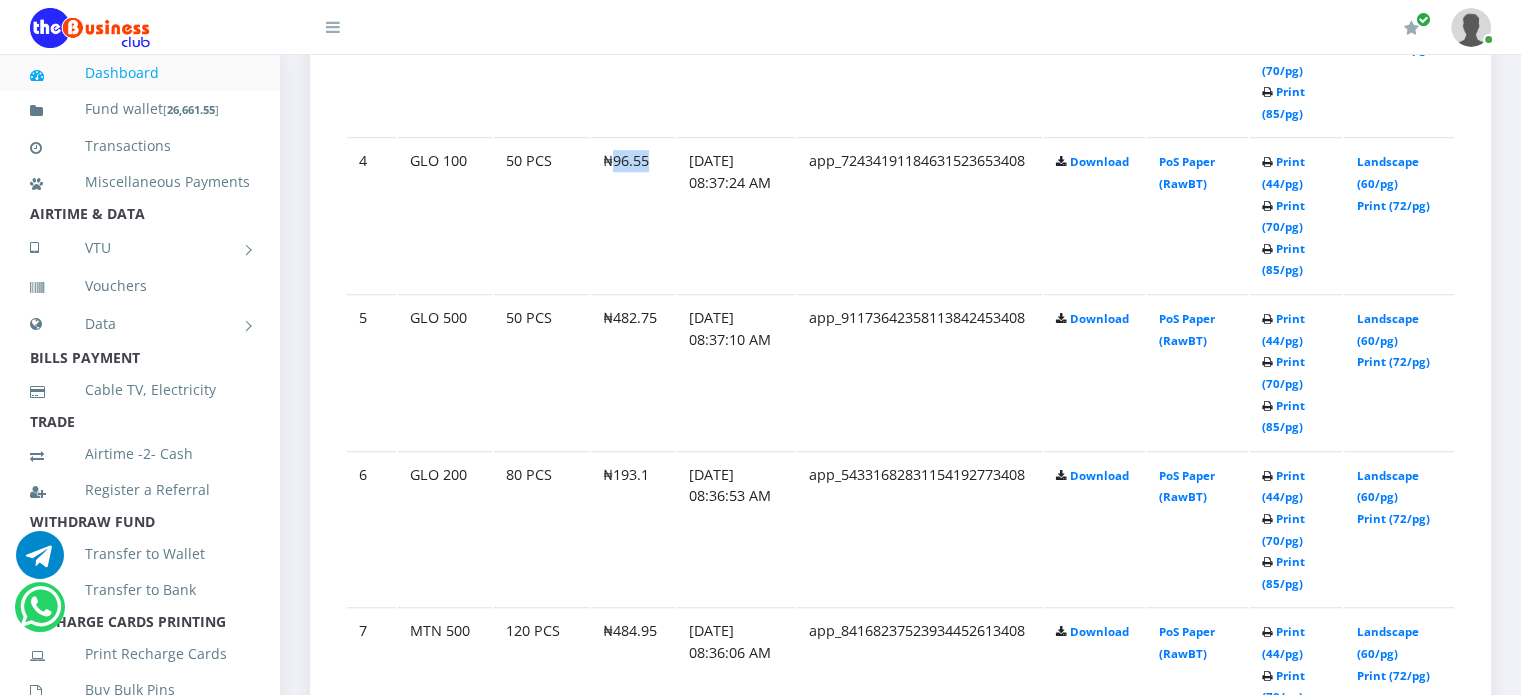drag, startPoint x: 609, startPoint y: 177, endPoint x: 650, endPoint y: 174, distance: 41.109608 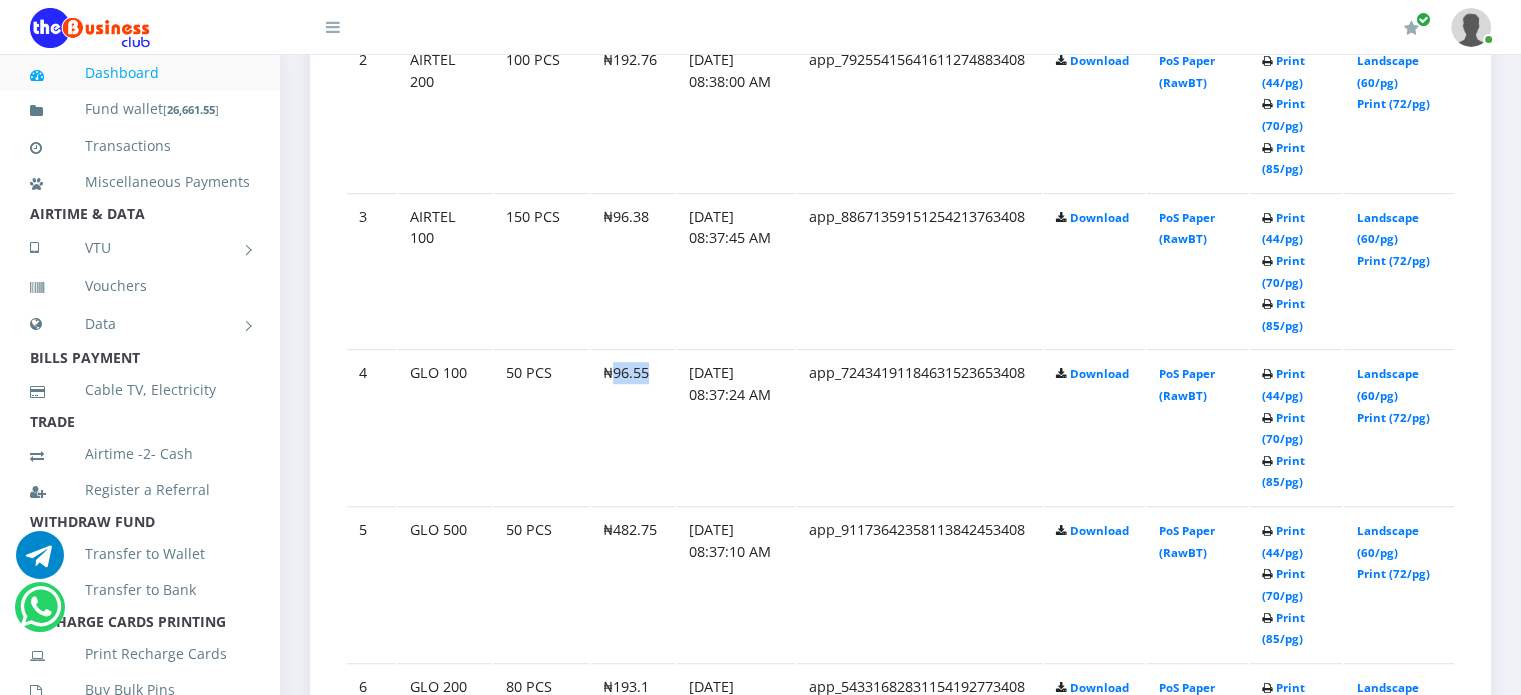 scroll, scrollTop: 1364, scrollLeft: 0, axis: vertical 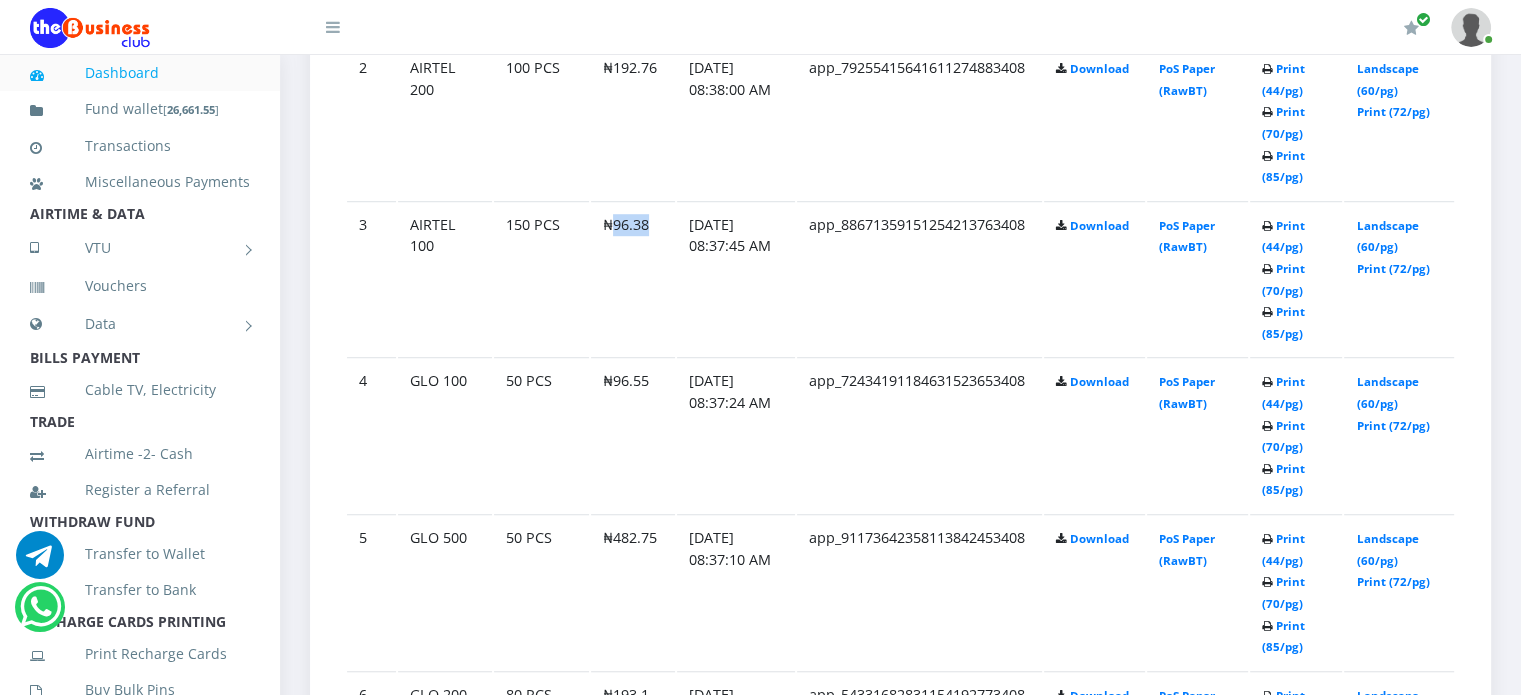 drag, startPoint x: 610, startPoint y: 242, endPoint x: 652, endPoint y: 241, distance: 42.0119 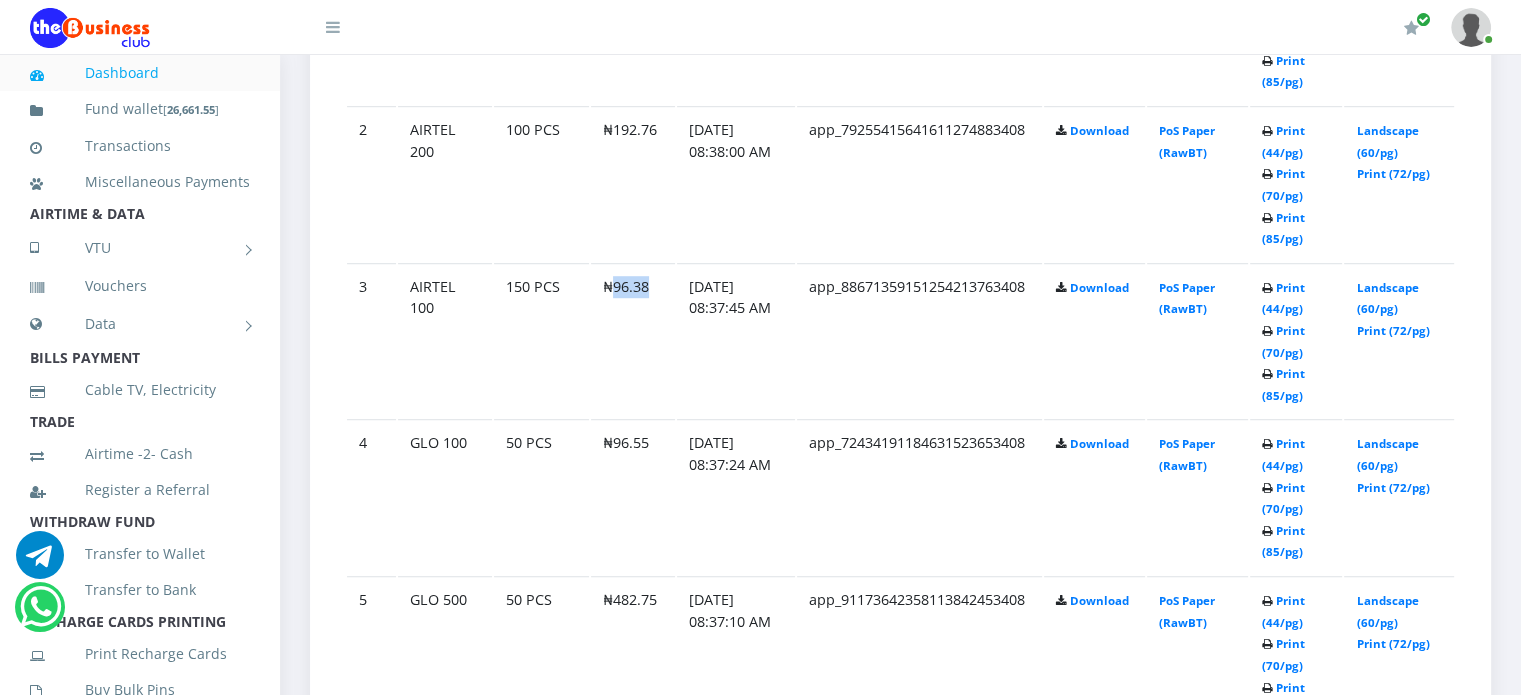 scroll, scrollTop: 1239, scrollLeft: 0, axis: vertical 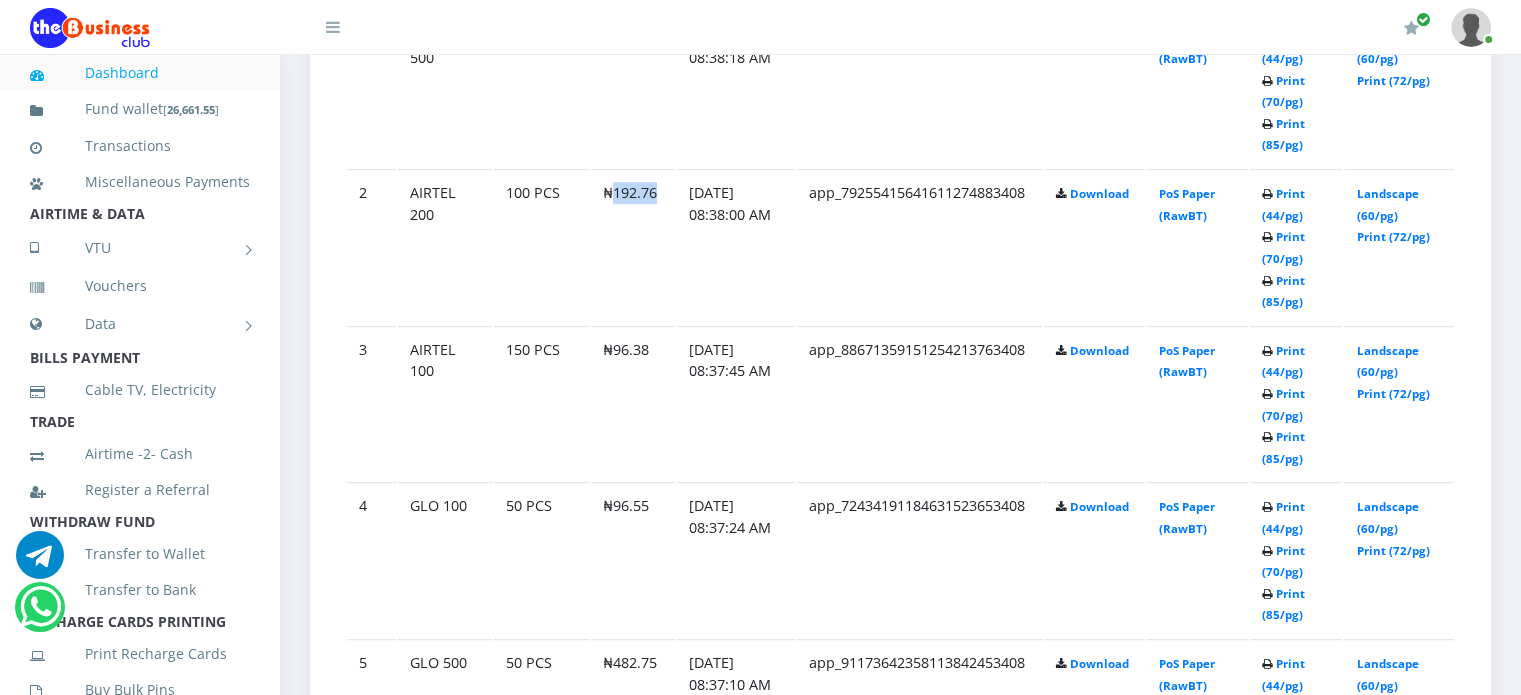 drag, startPoint x: 612, startPoint y: 214, endPoint x: 655, endPoint y: 215, distance: 43.011627 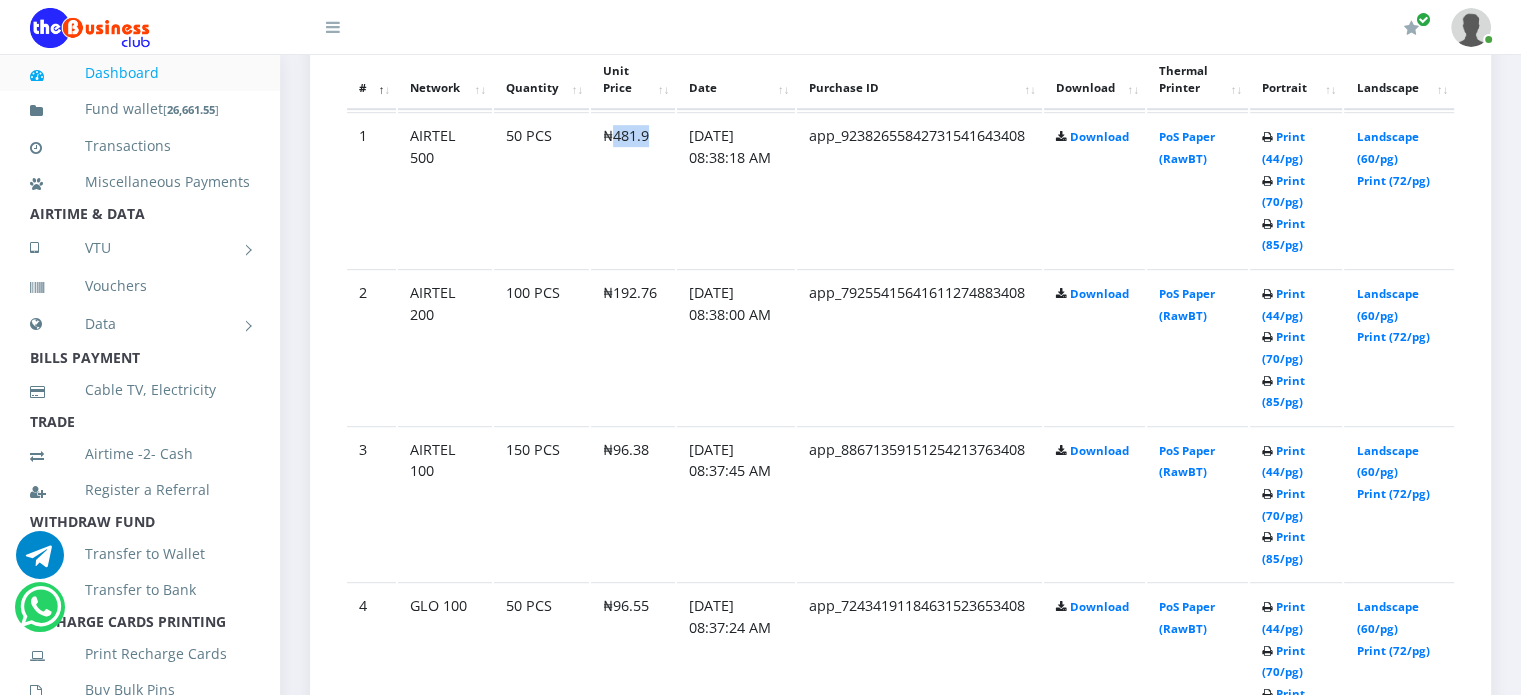 drag, startPoint x: 610, startPoint y: 158, endPoint x: 663, endPoint y: 158, distance: 53 